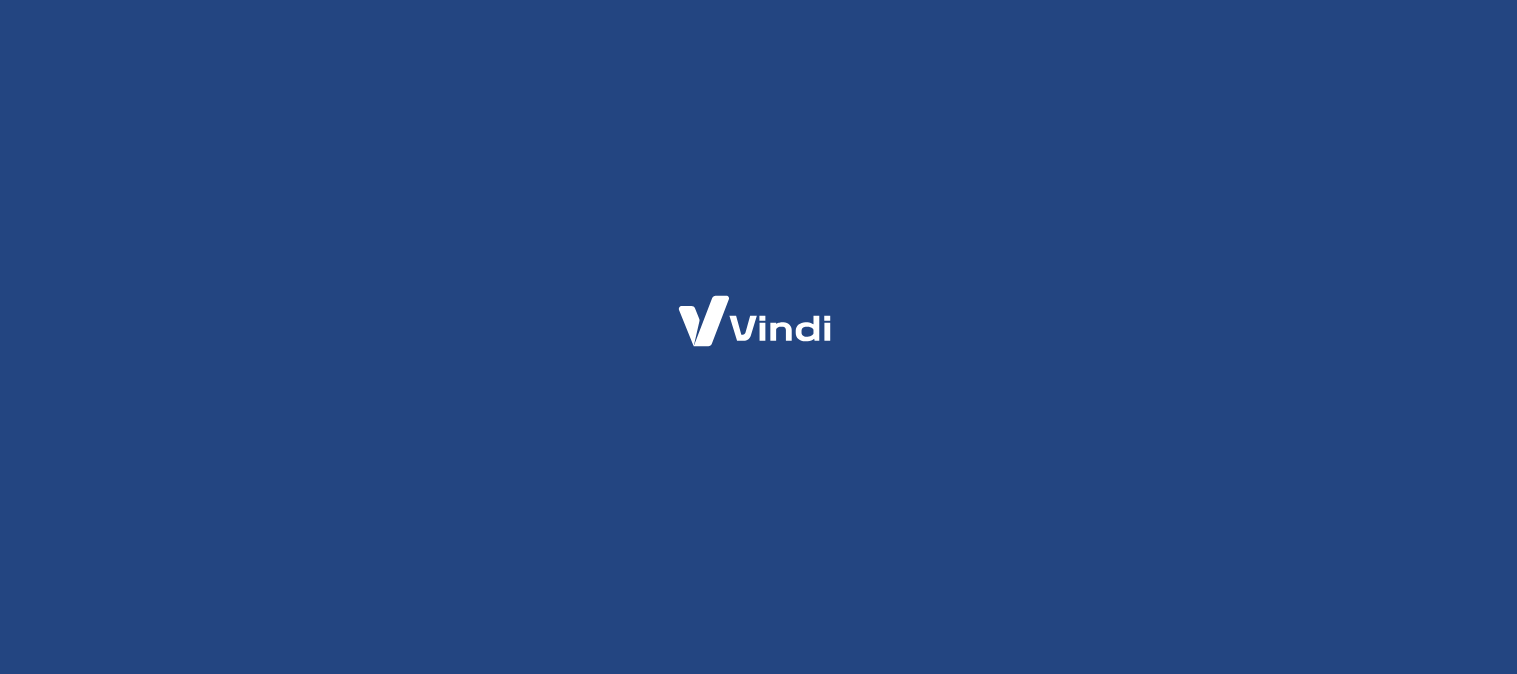 scroll, scrollTop: 0, scrollLeft: 0, axis: both 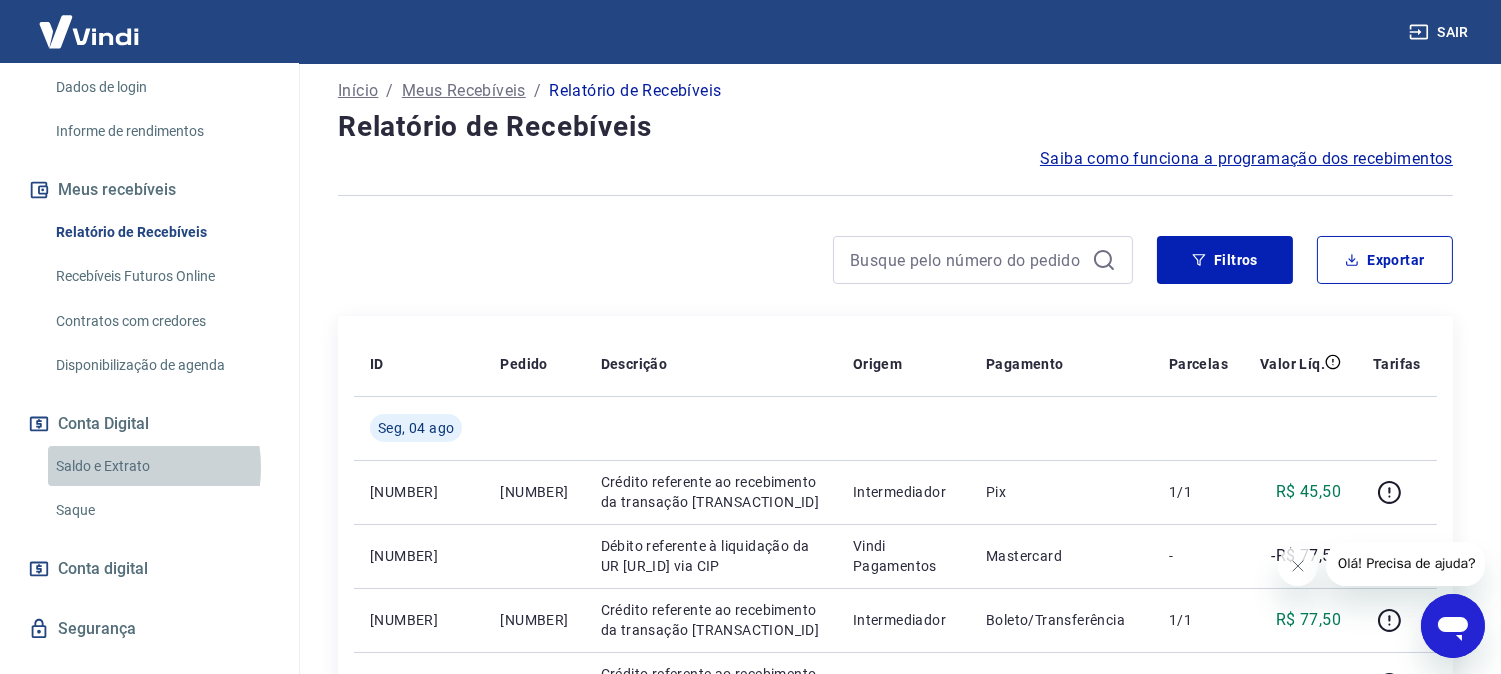 click on "Saldo e Extrato" at bounding box center [161, 466] 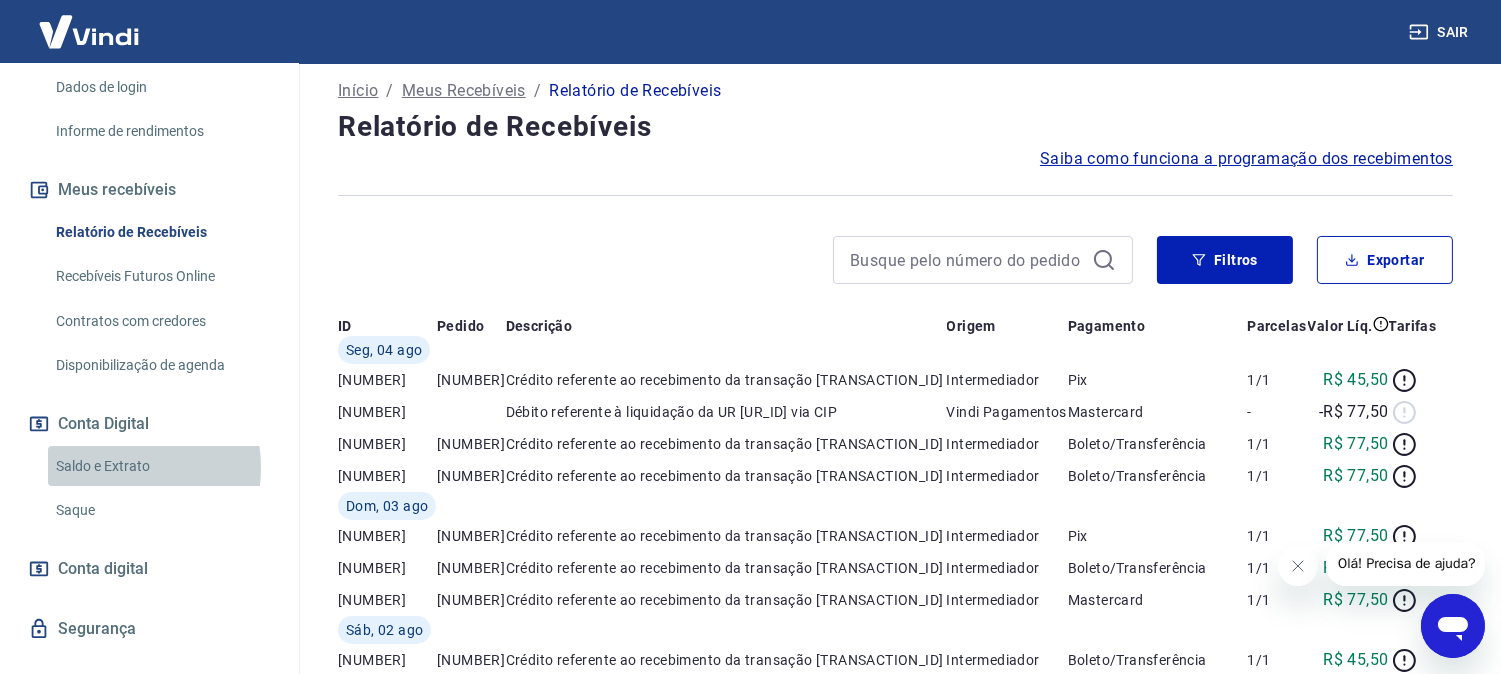 scroll, scrollTop: 0, scrollLeft: 0, axis: both 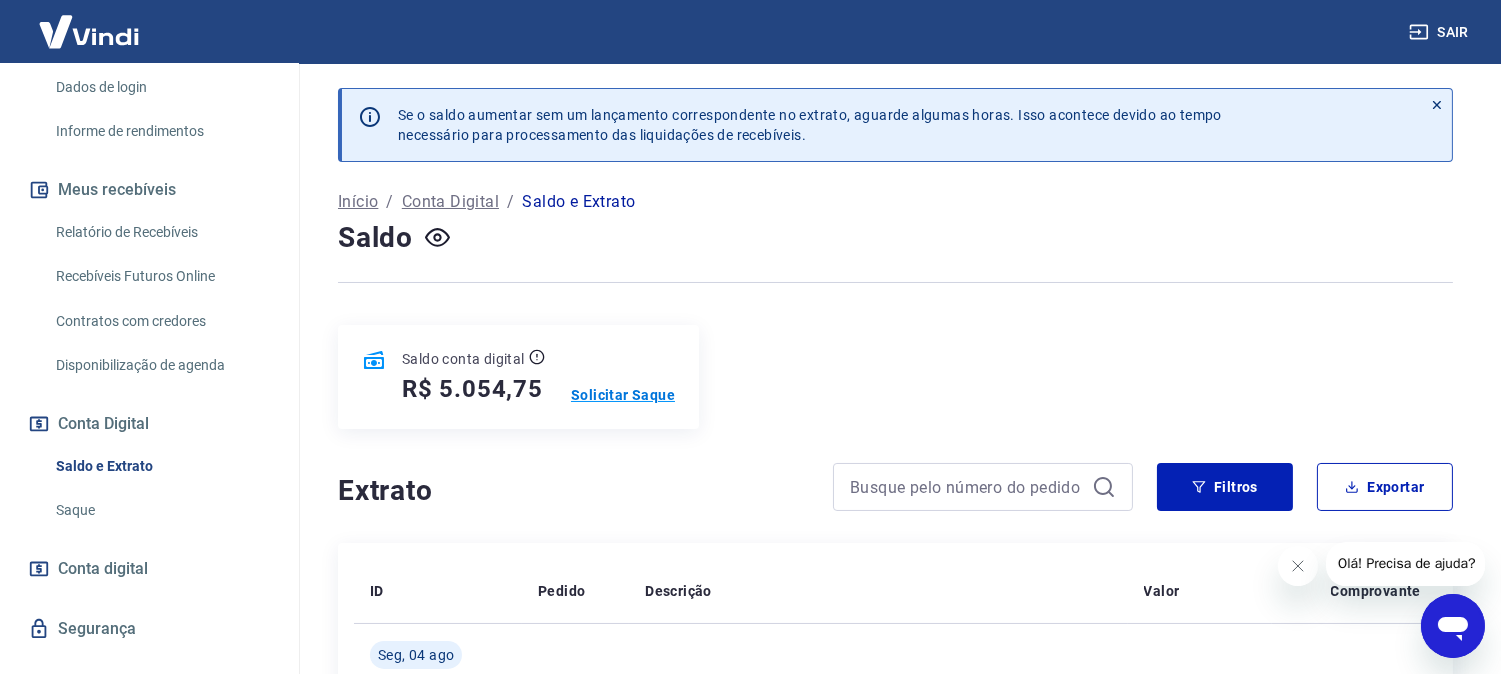 click on "Solicitar Saque" at bounding box center [623, 395] 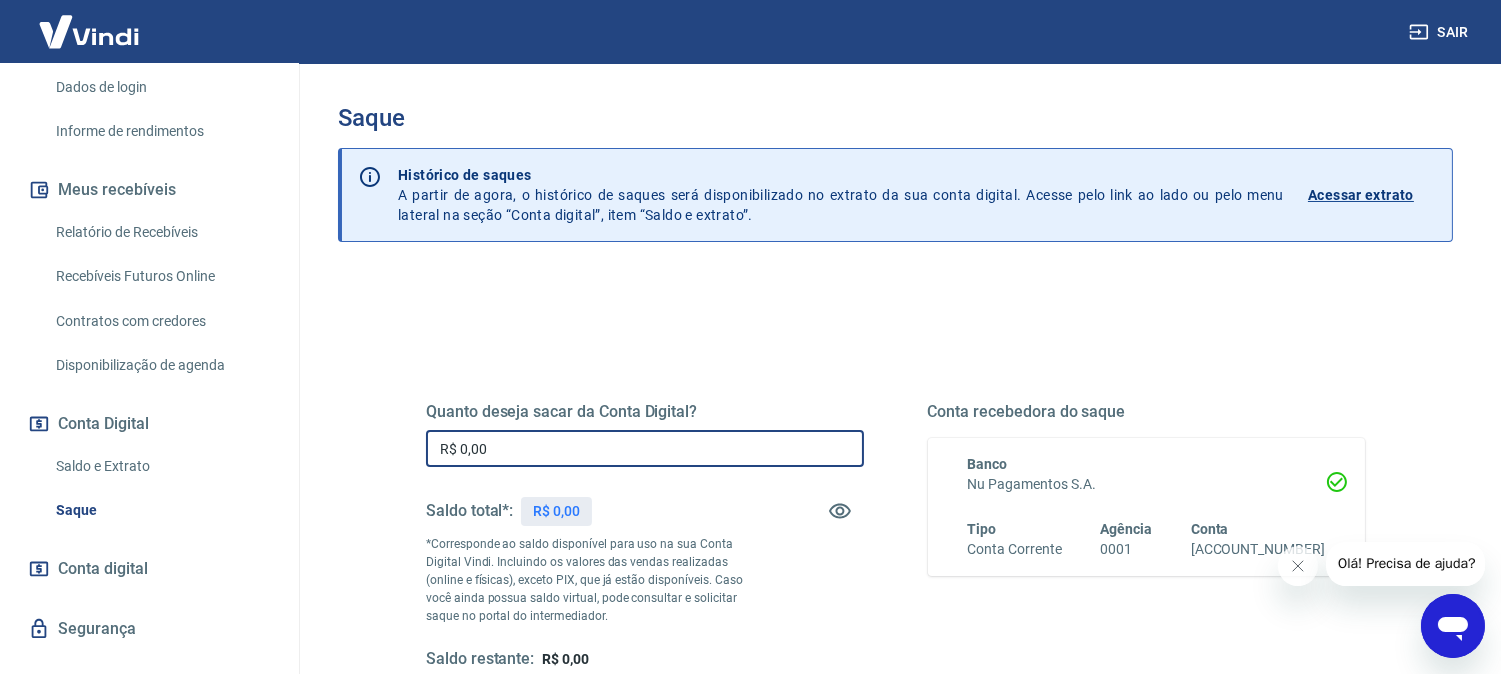 click on "R$ 0,00" at bounding box center [645, 448] 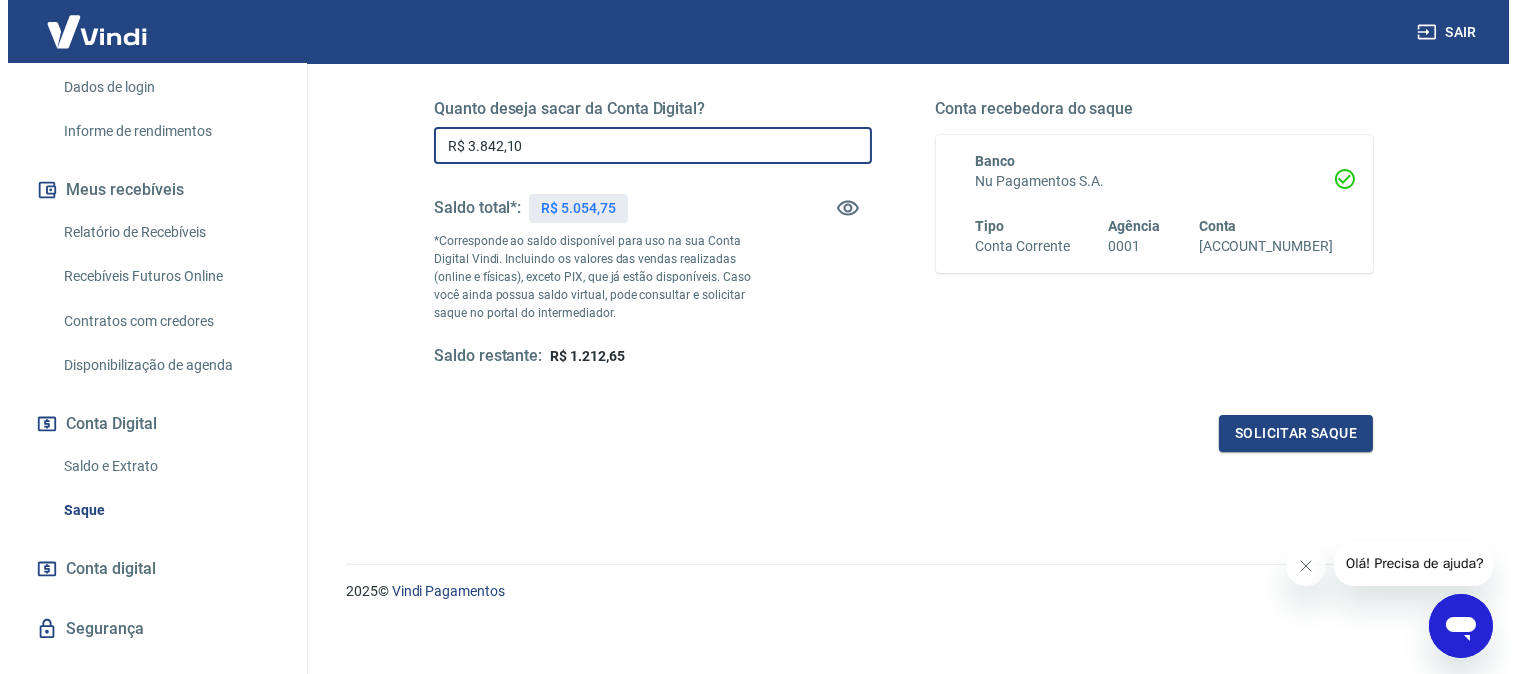 scroll, scrollTop: 314, scrollLeft: 0, axis: vertical 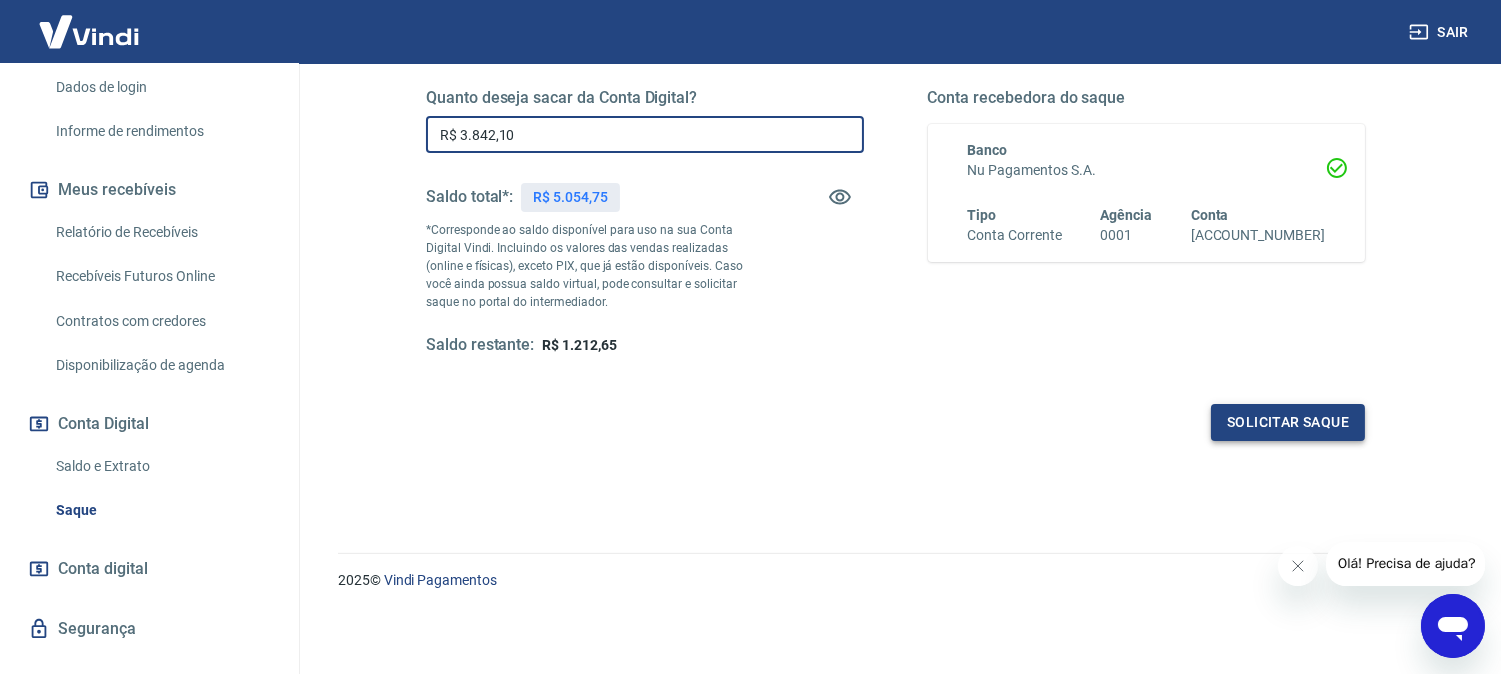type on "R$ 3.842,10" 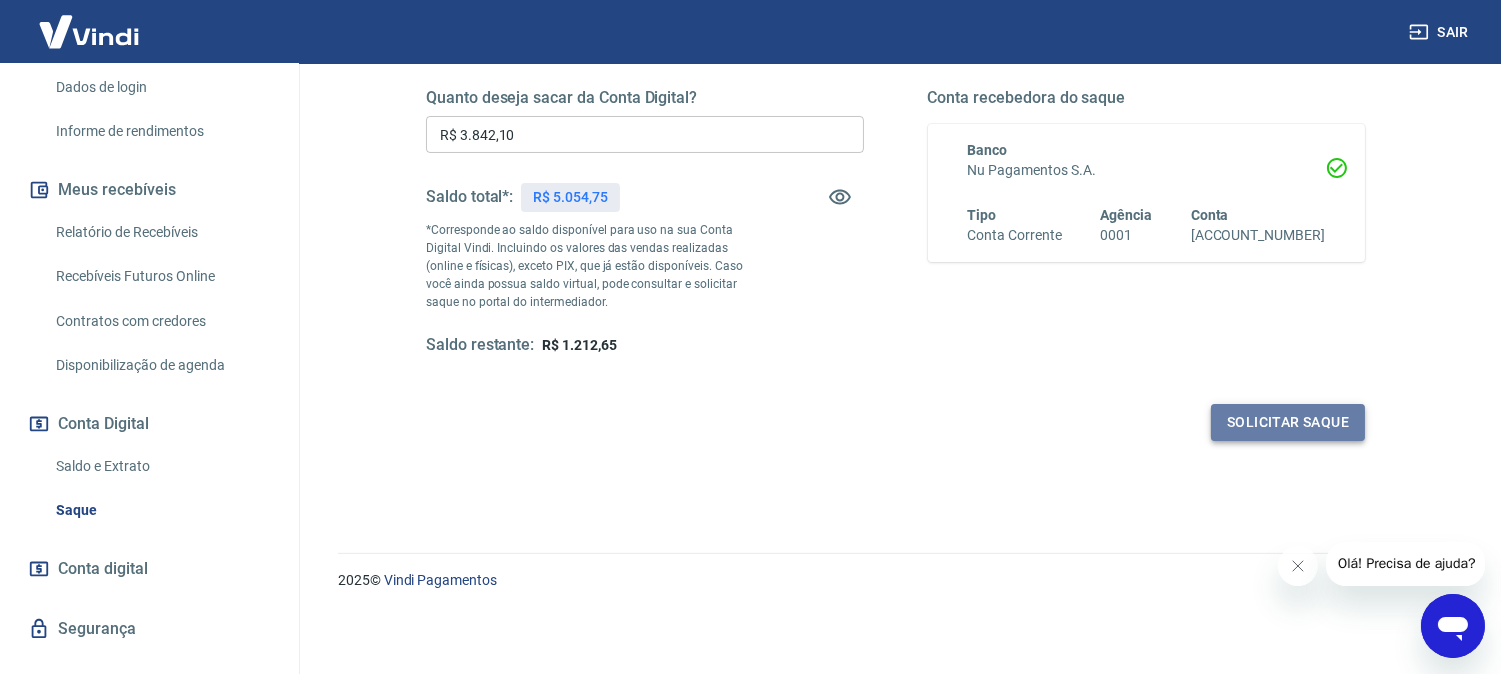 click on "Solicitar saque" at bounding box center (1288, 422) 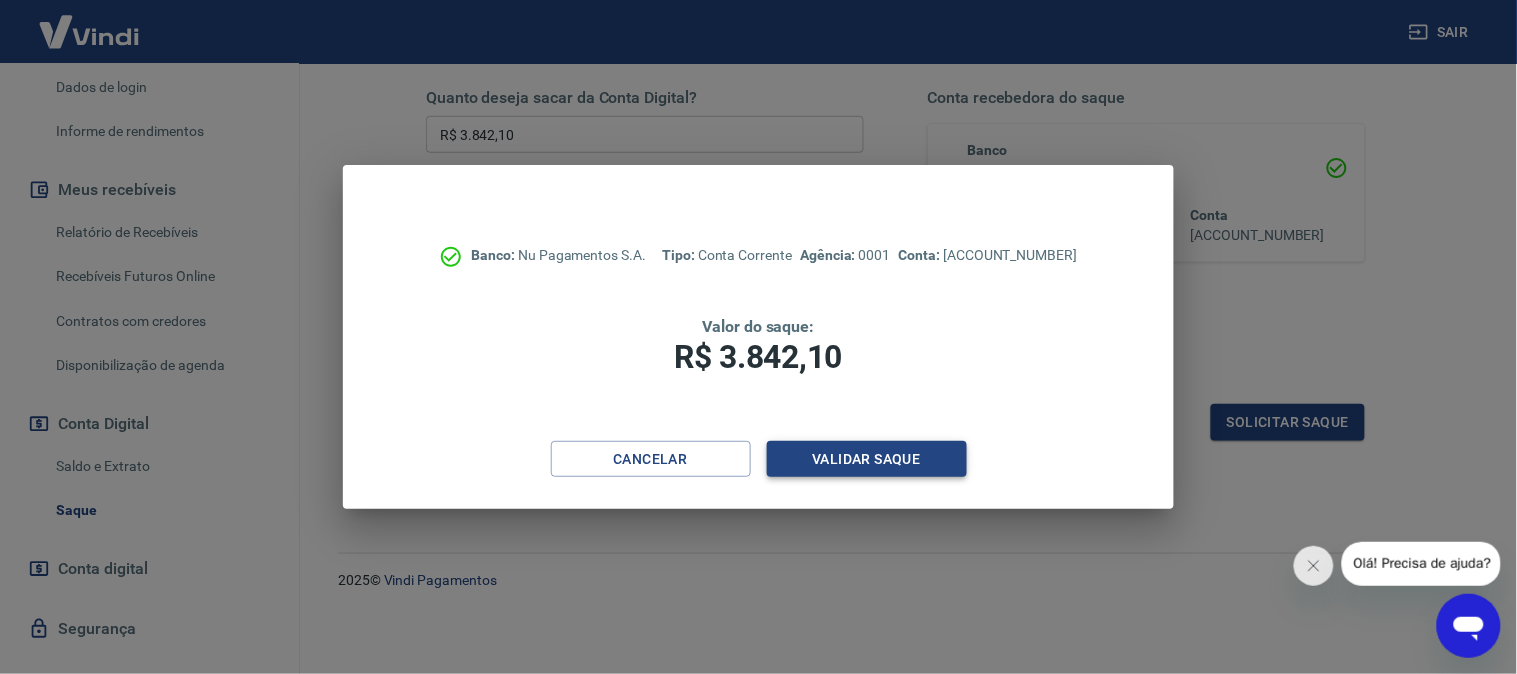 click on "Validar saque" at bounding box center (867, 459) 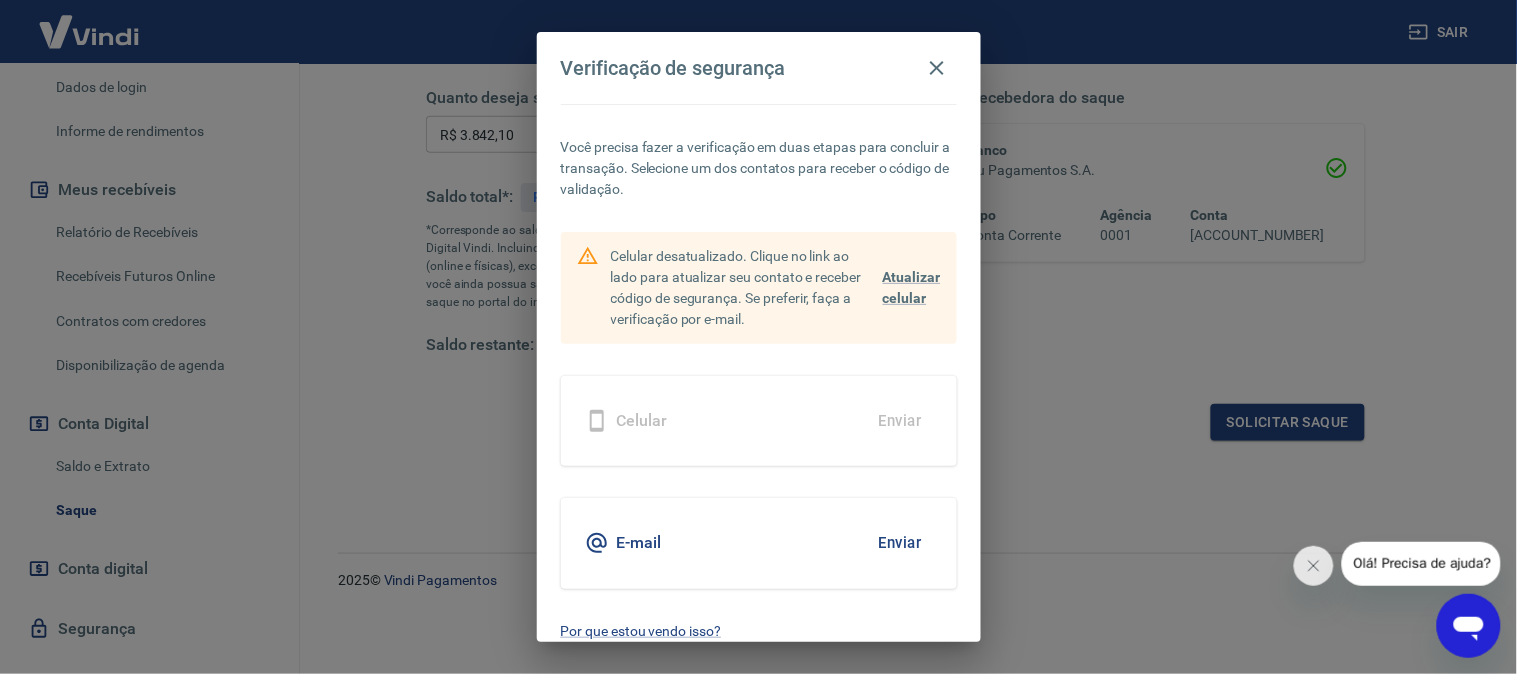 click on "Enviar" at bounding box center [900, 543] 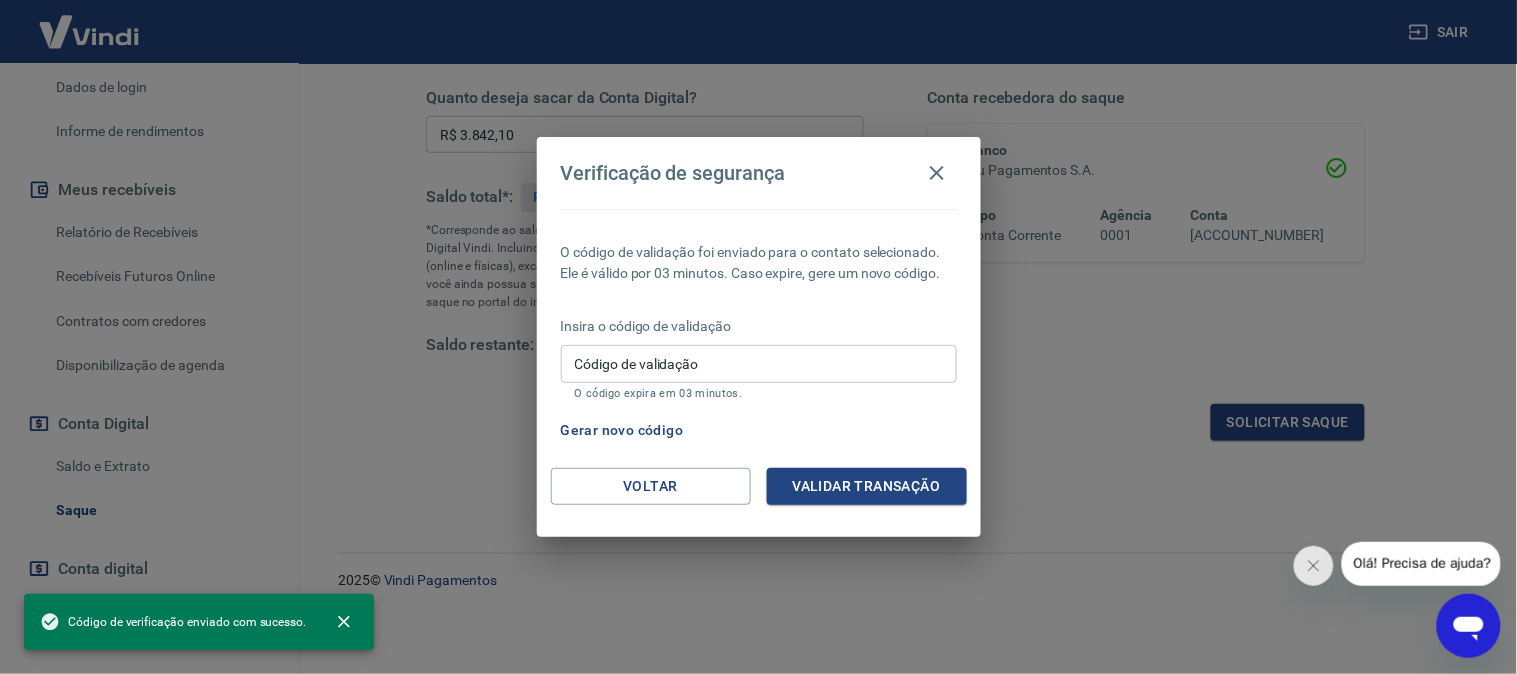 click on "Código de validação" at bounding box center (759, 363) 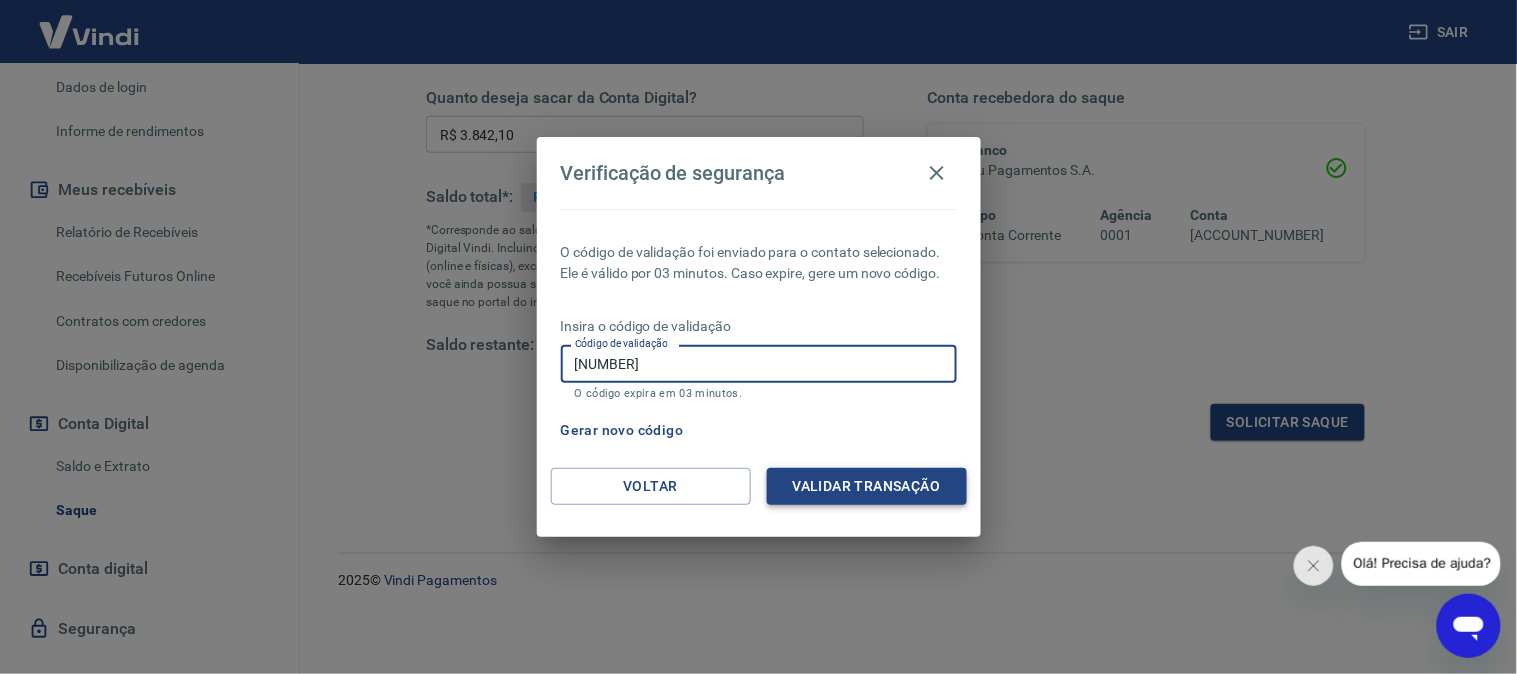 type on "[NUMBER]" 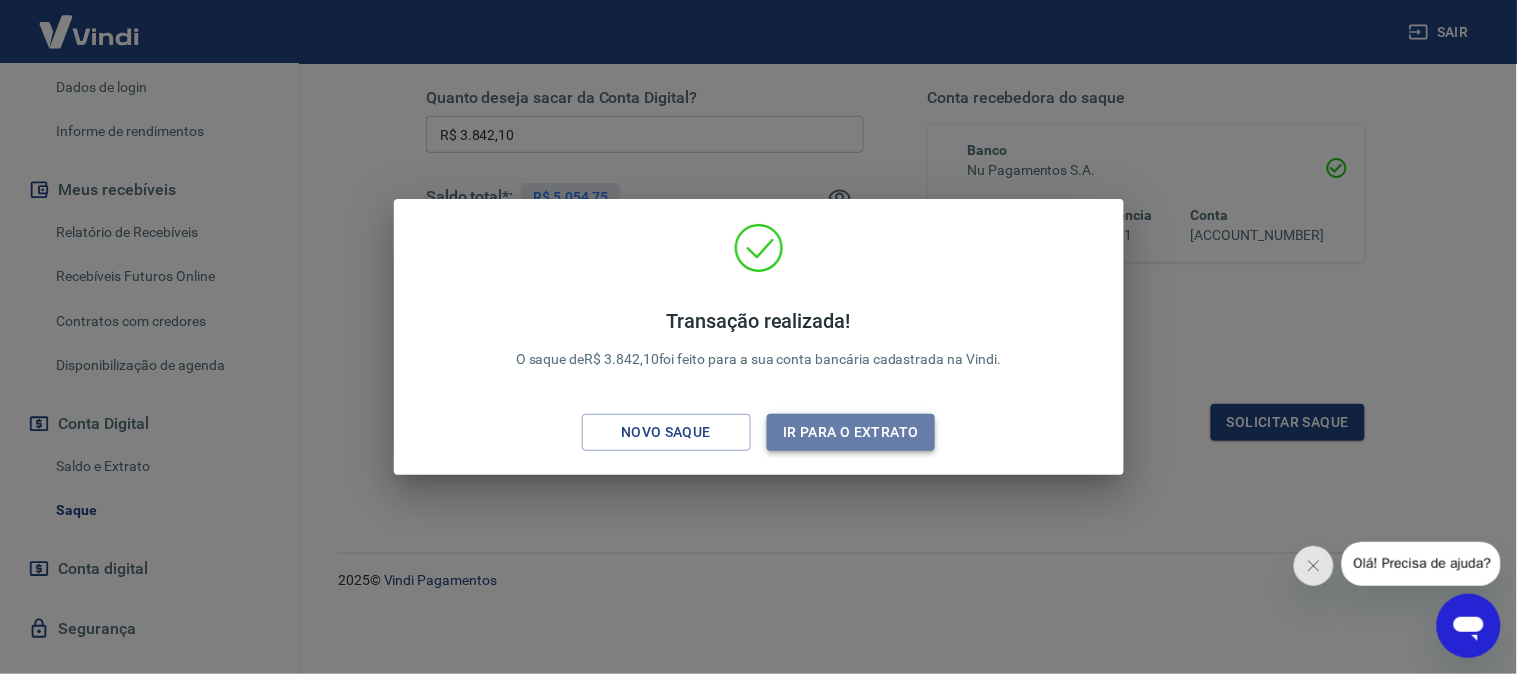 click on "Ir para o extrato" at bounding box center [851, 432] 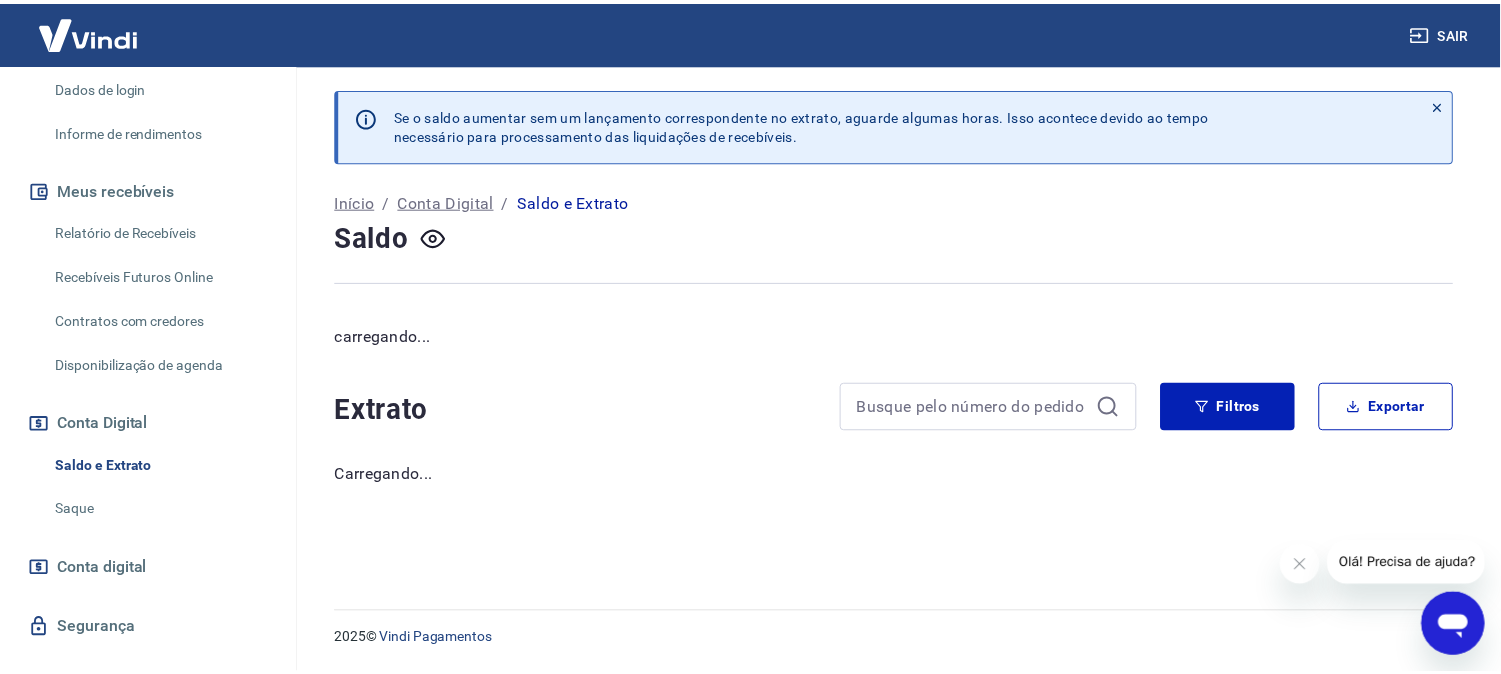 scroll, scrollTop: 0, scrollLeft: 0, axis: both 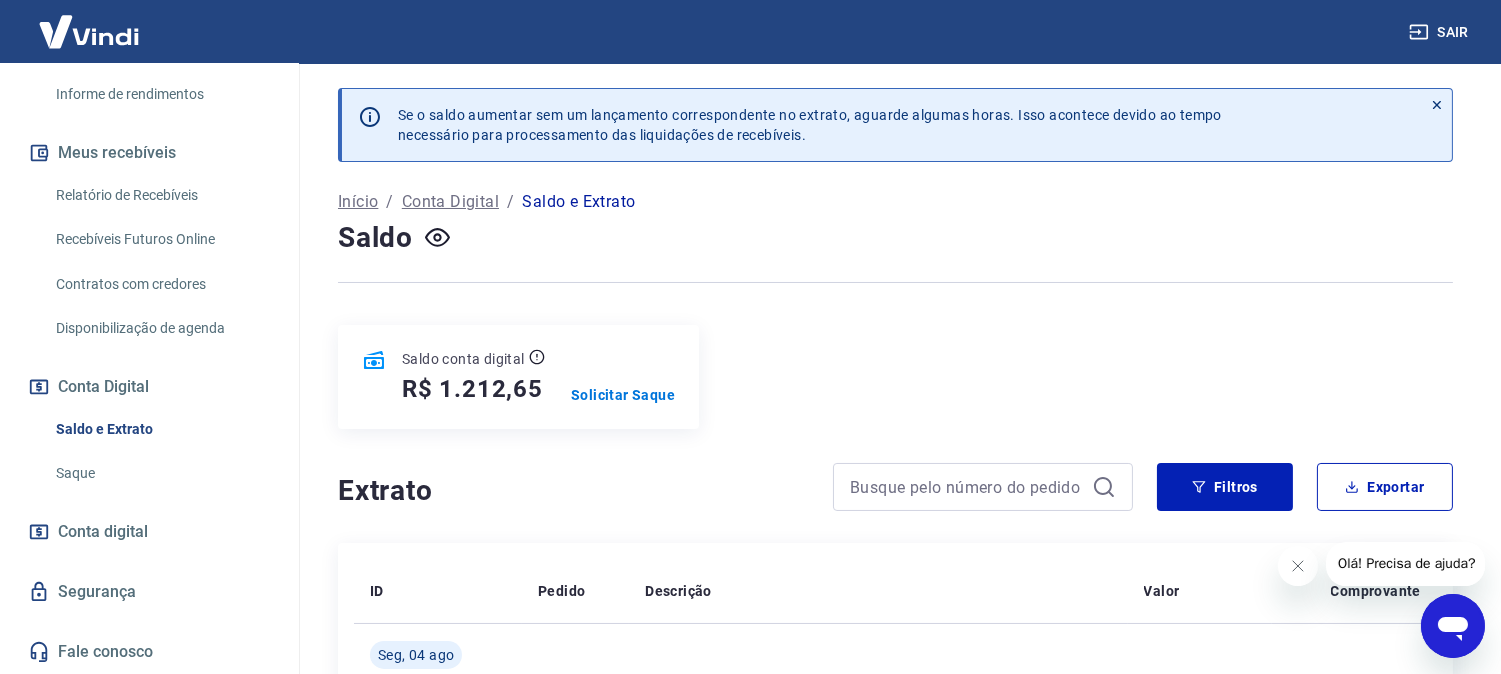 click on "Relatório de Recebíveis" at bounding box center (161, 195) 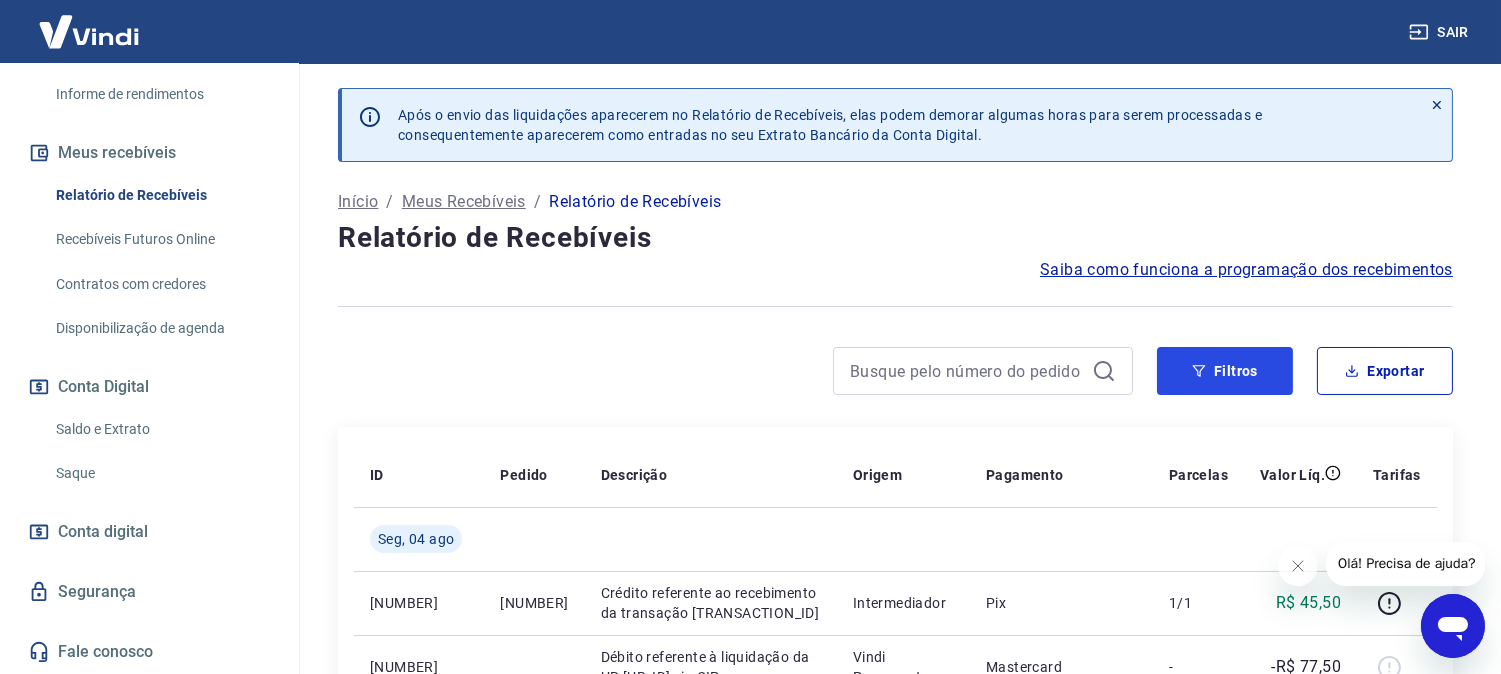 click 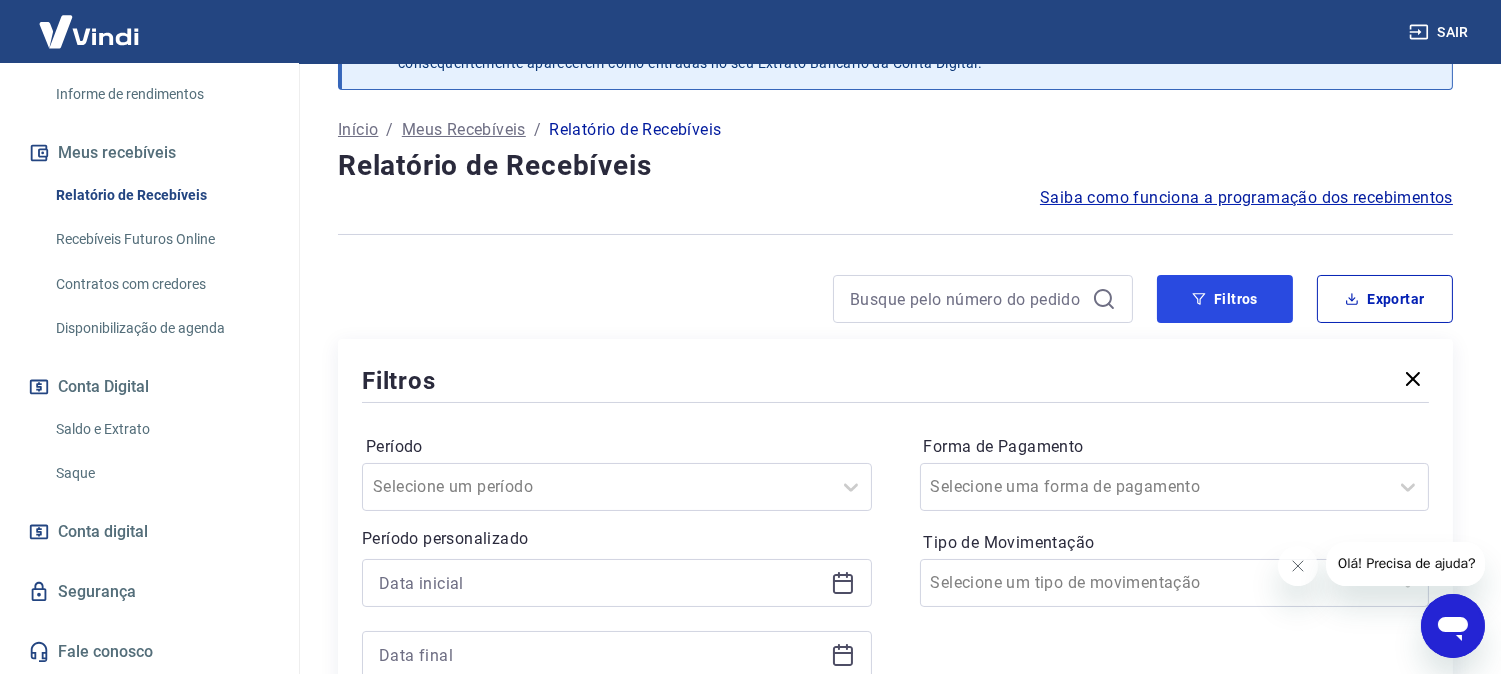 scroll, scrollTop: 111, scrollLeft: 0, axis: vertical 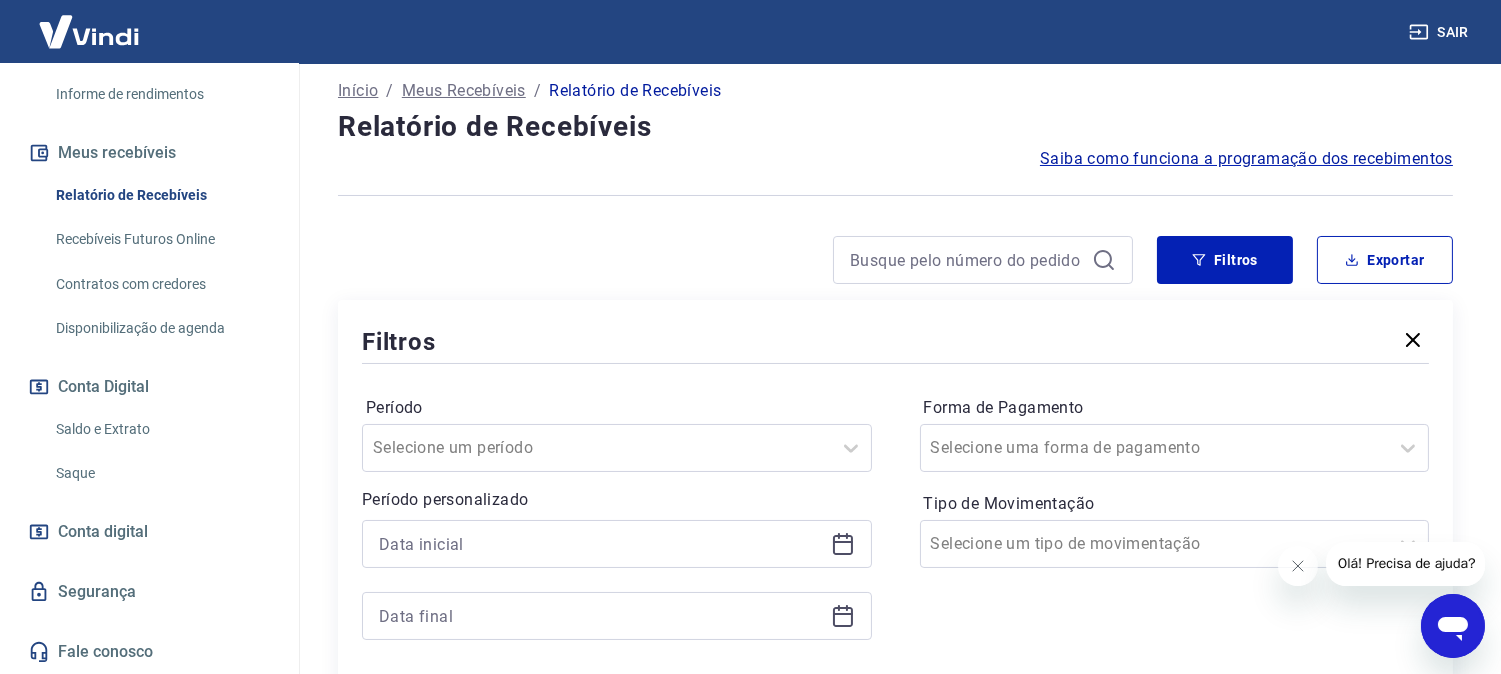 click on "Saldo e Extrato" at bounding box center [161, 429] 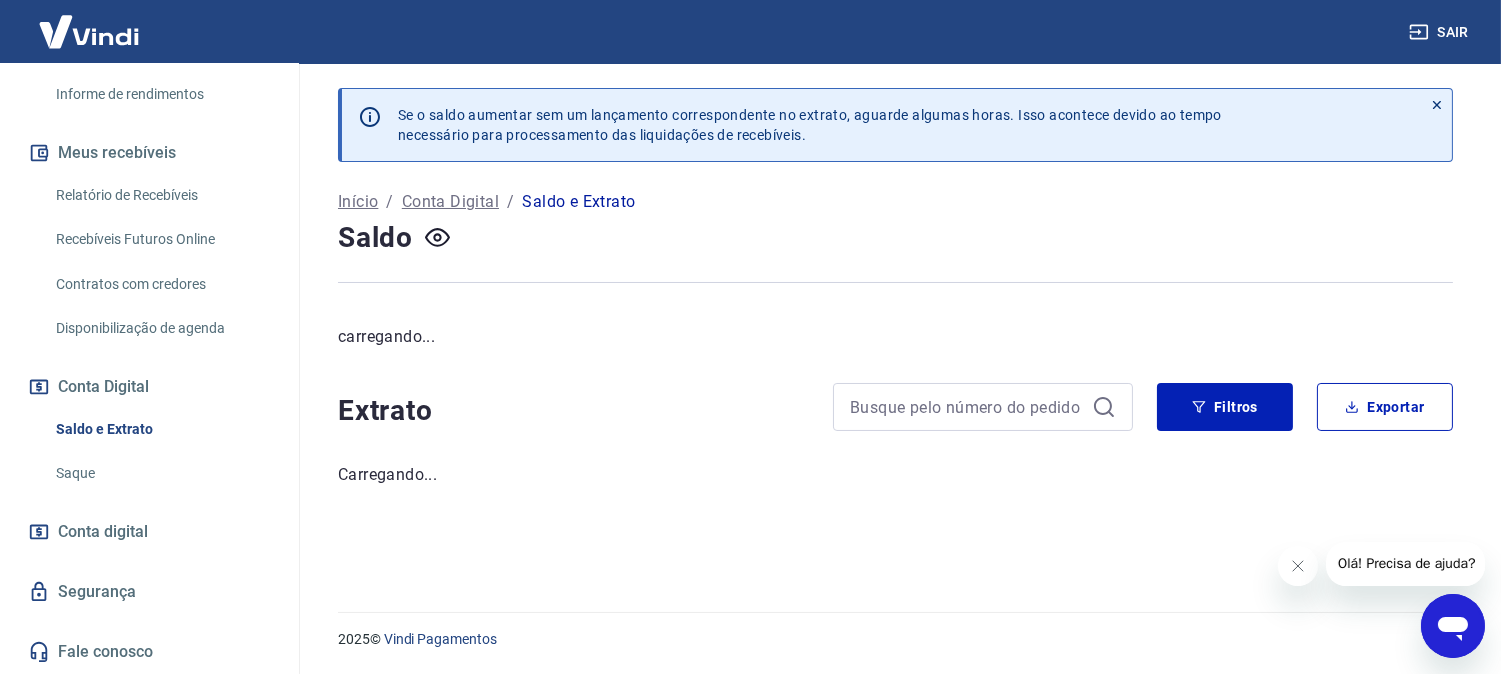 scroll, scrollTop: 0, scrollLeft: 0, axis: both 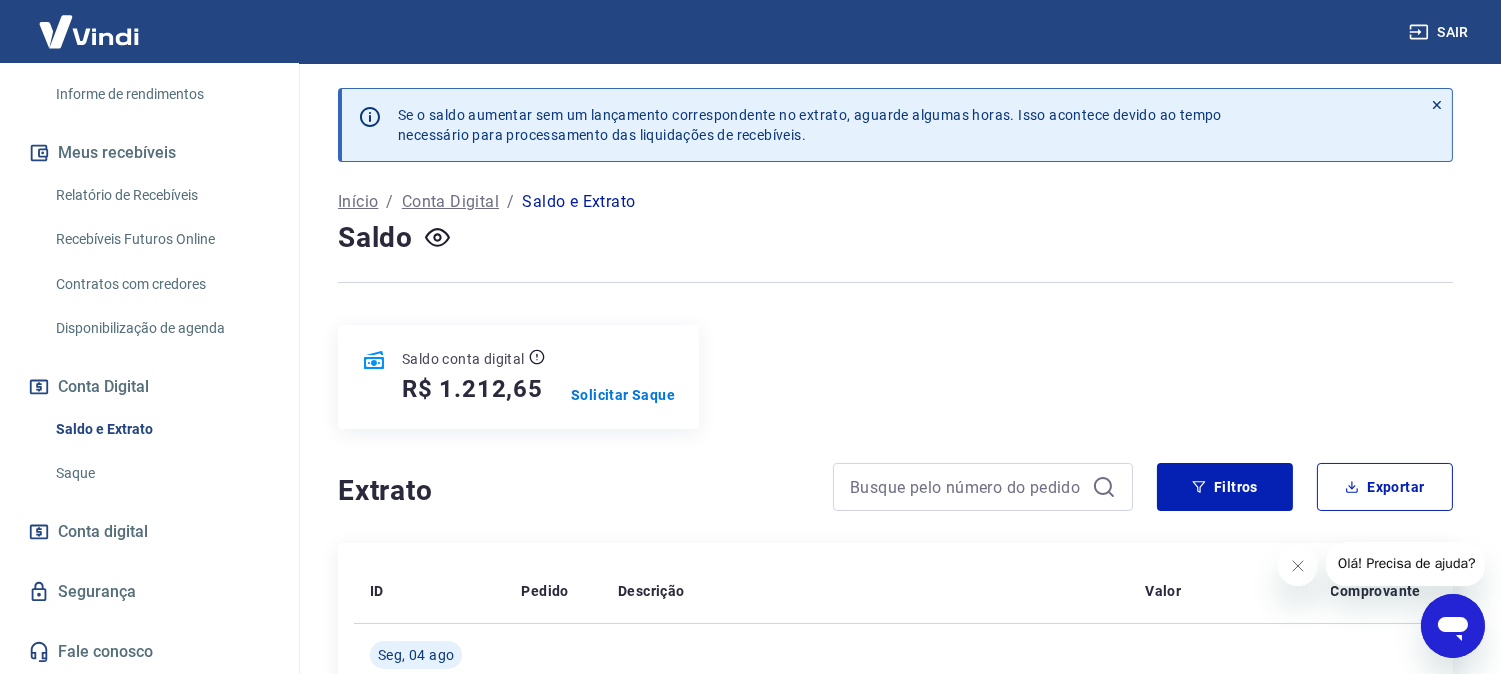 click on "Saque" at bounding box center (161, 473) 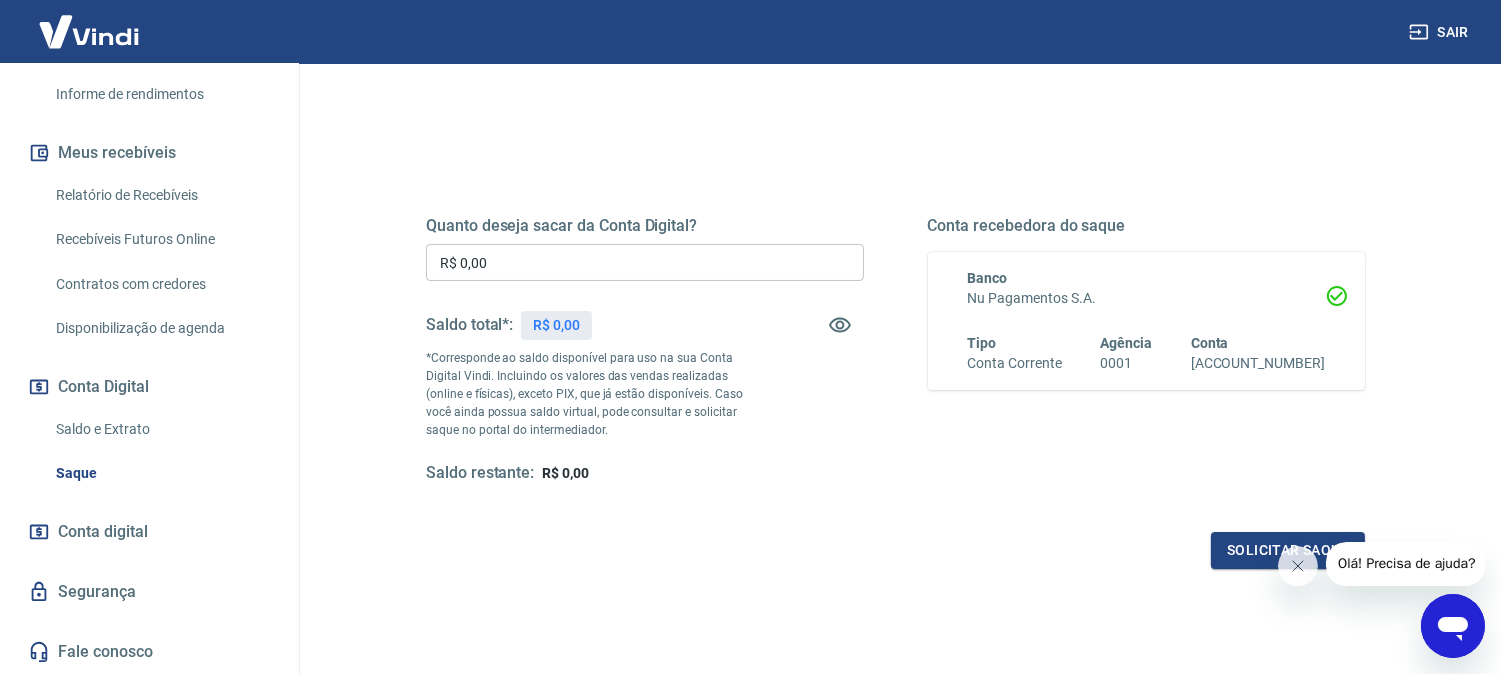 scroll, scrollTop: 222, scrollLeft: 0, axis: vertical 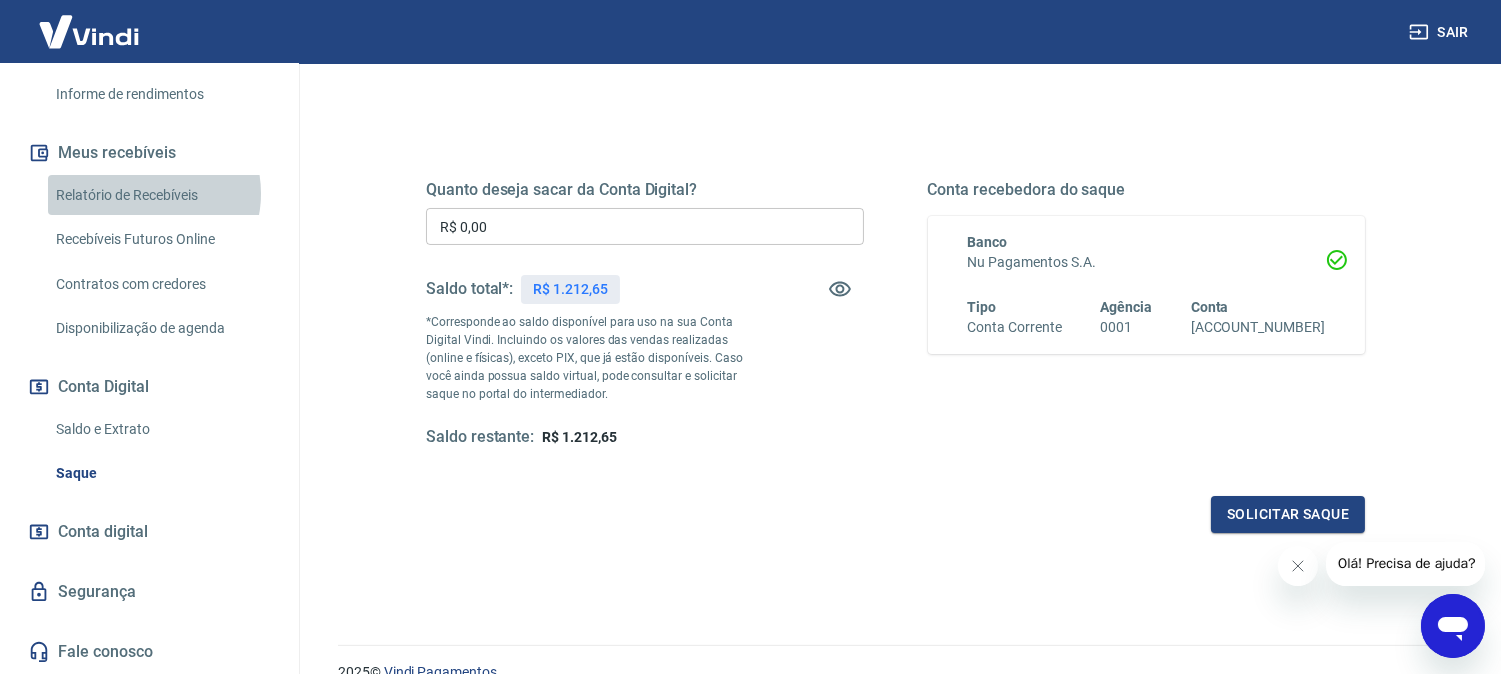 click on "Relatório de Recebíveis" at bounding box center [161, 195] 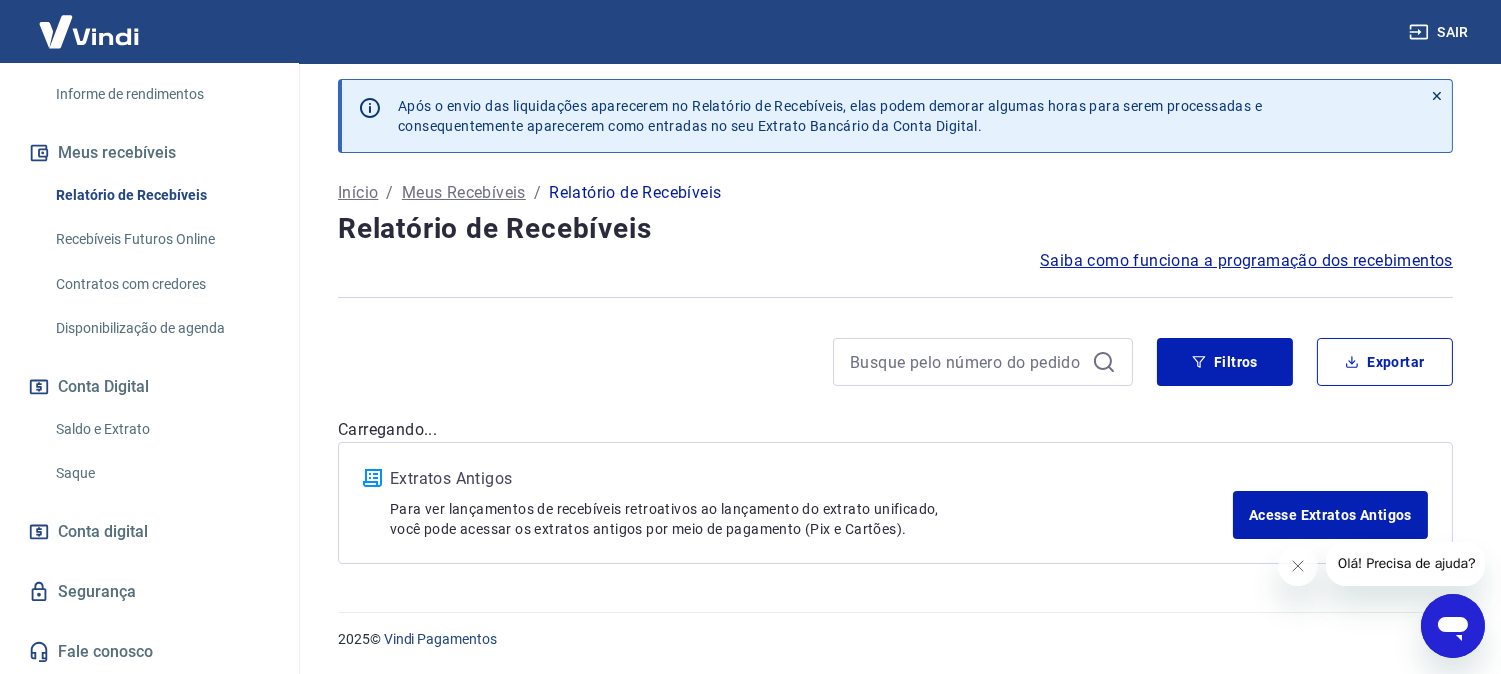scroll, scrollTop: 0, scrollLeft: 0, axis: both 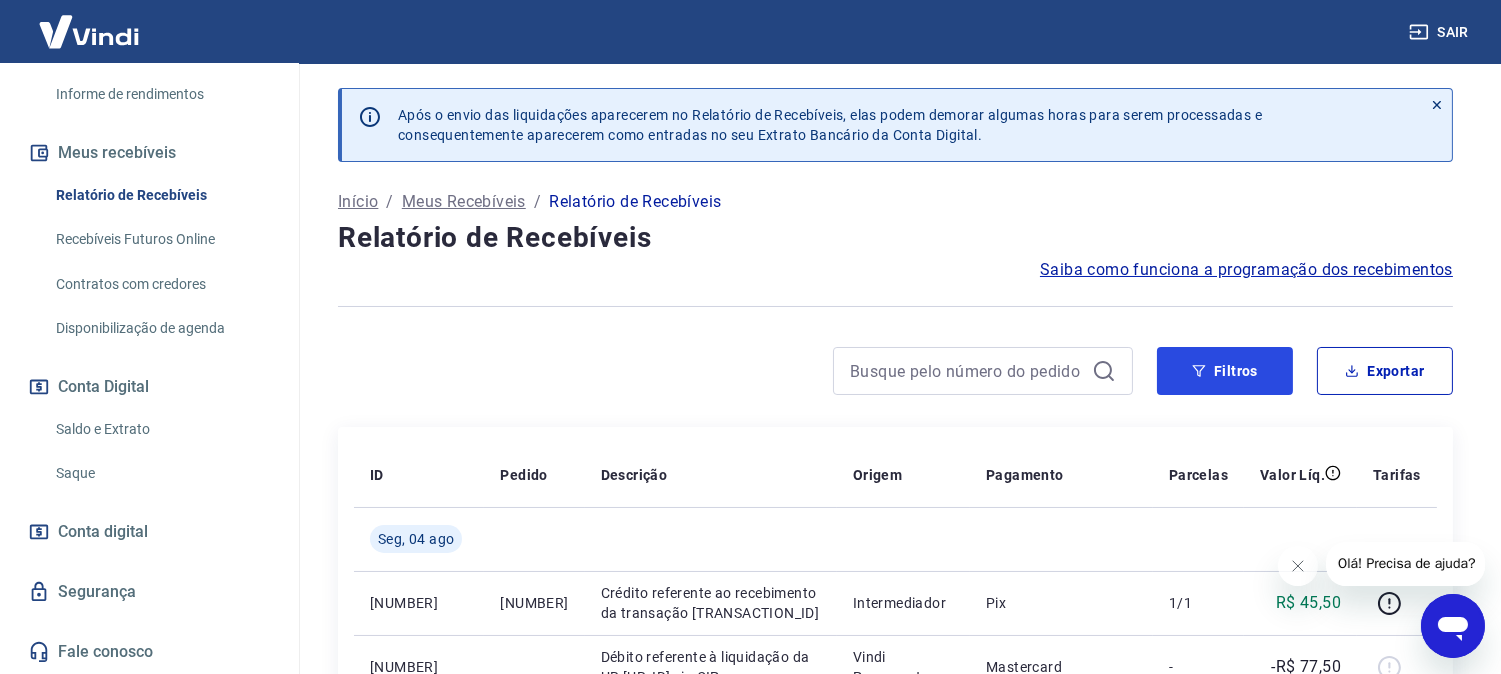 drag, startPoint x: 1220, startPoint y: 383, endPoint x: 965, endPoint y: 327, distance: 261.07663 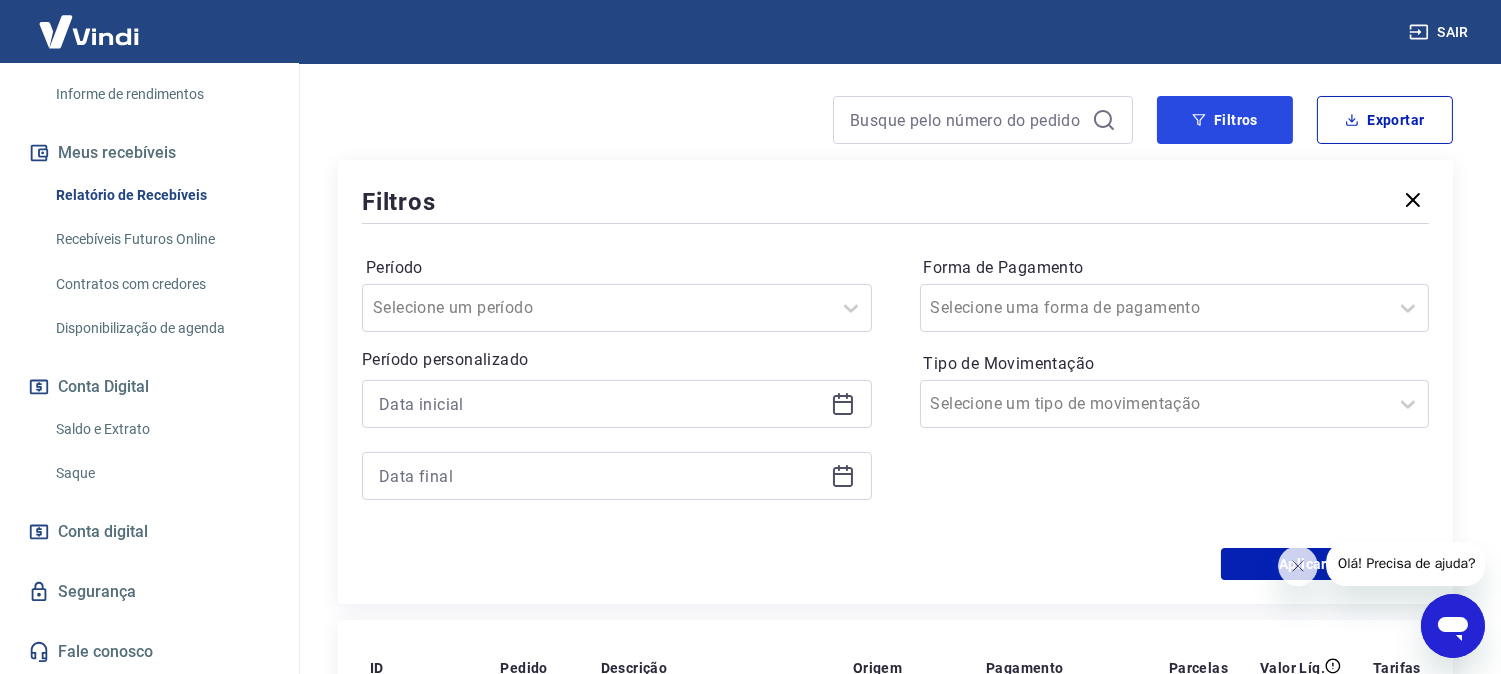 scroll, scrollTop: 333, scrollLeft: 0, axis: vertical 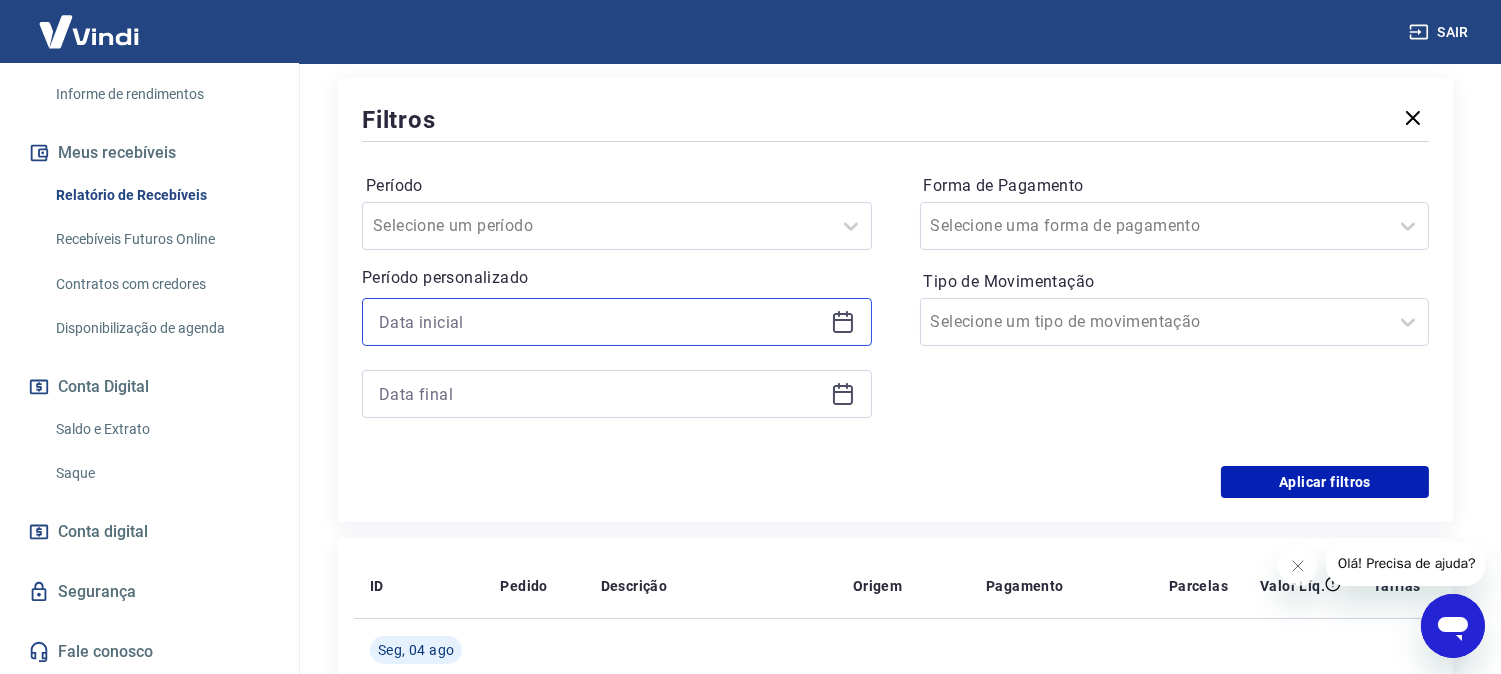 click at bounding box center (601, 322) 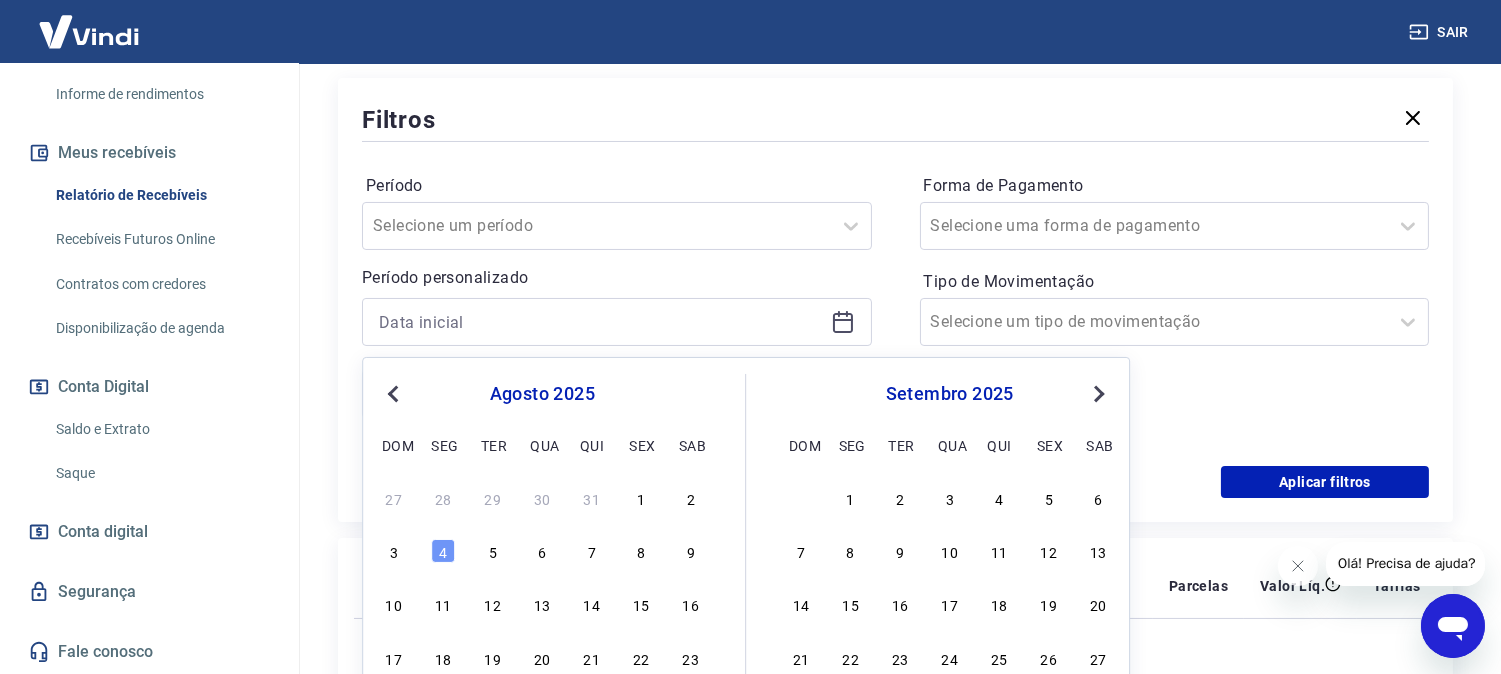 click on "Previous Month" at bounding box center [395, 393] 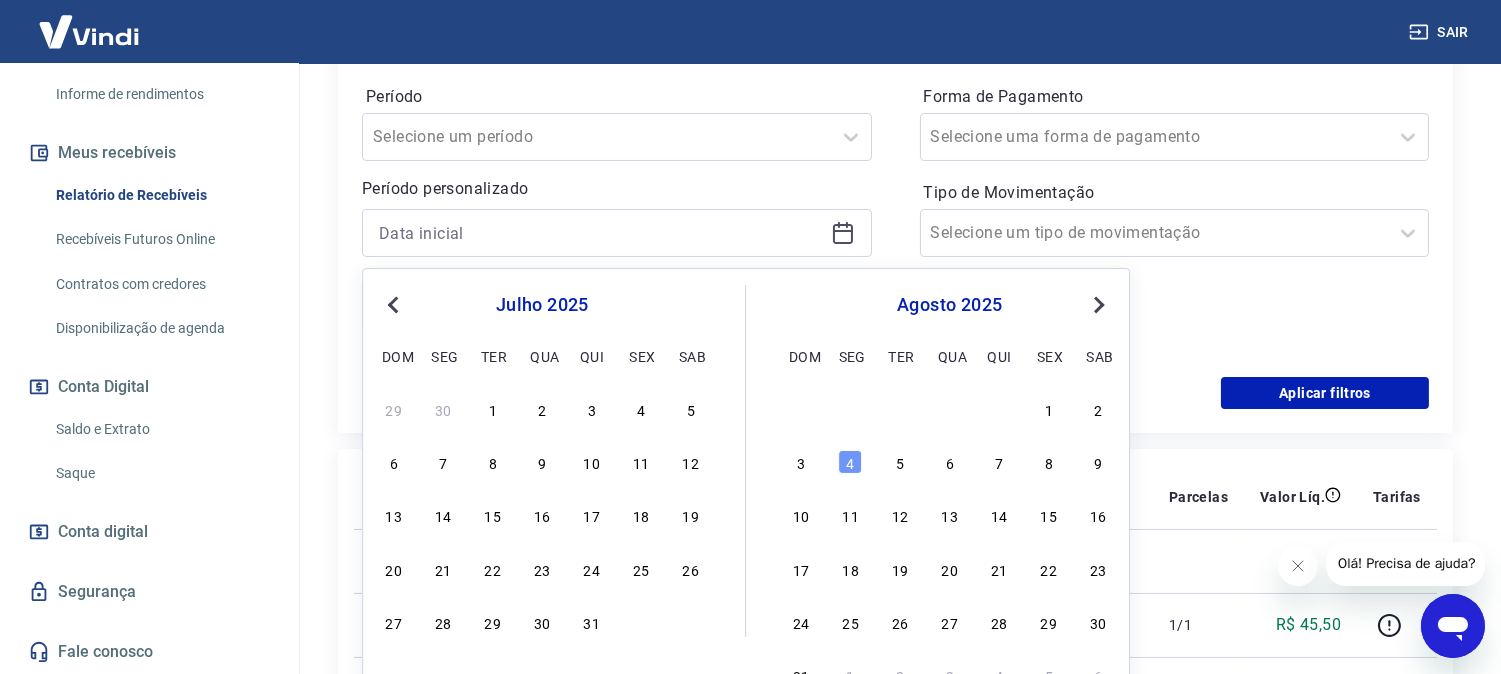 scroll, scrollTop: 444, scrollLeft: 0, axis: vertical 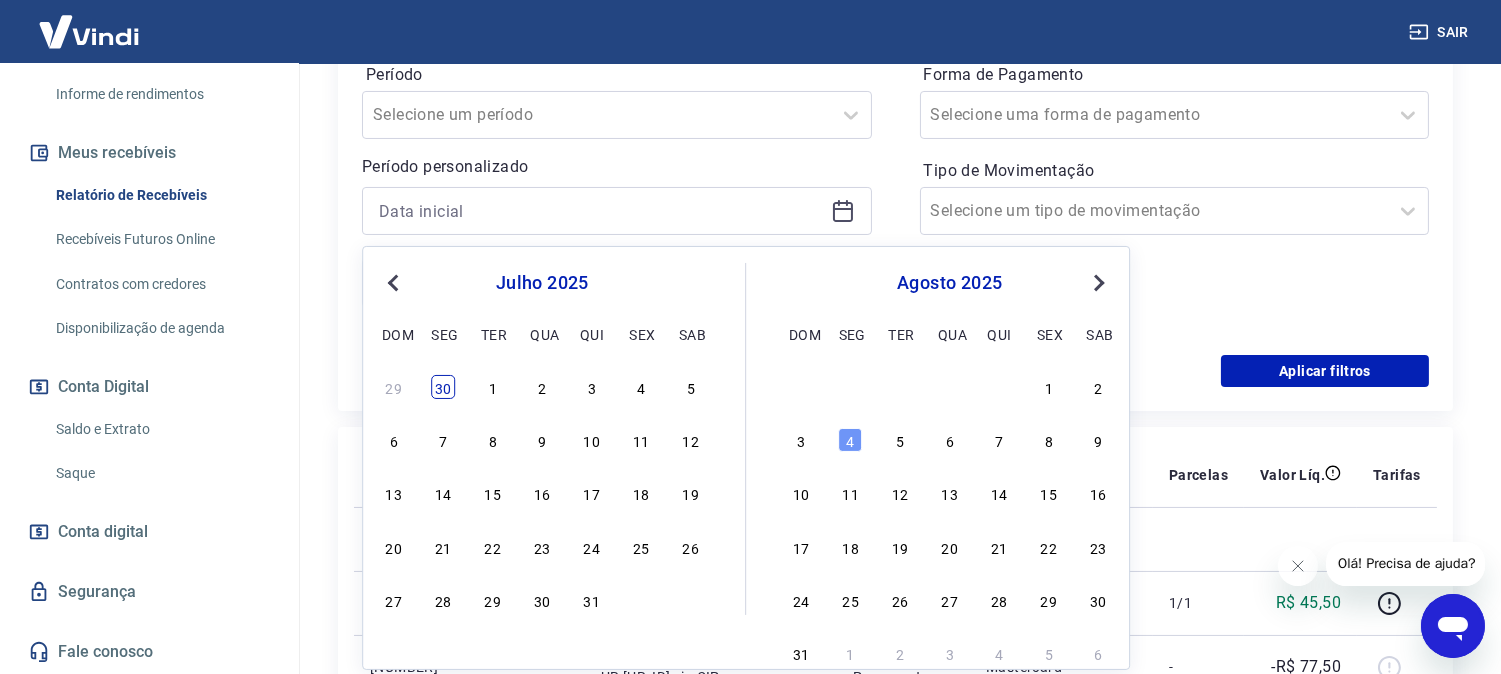 click on "30" at bounding box center [443, 387] 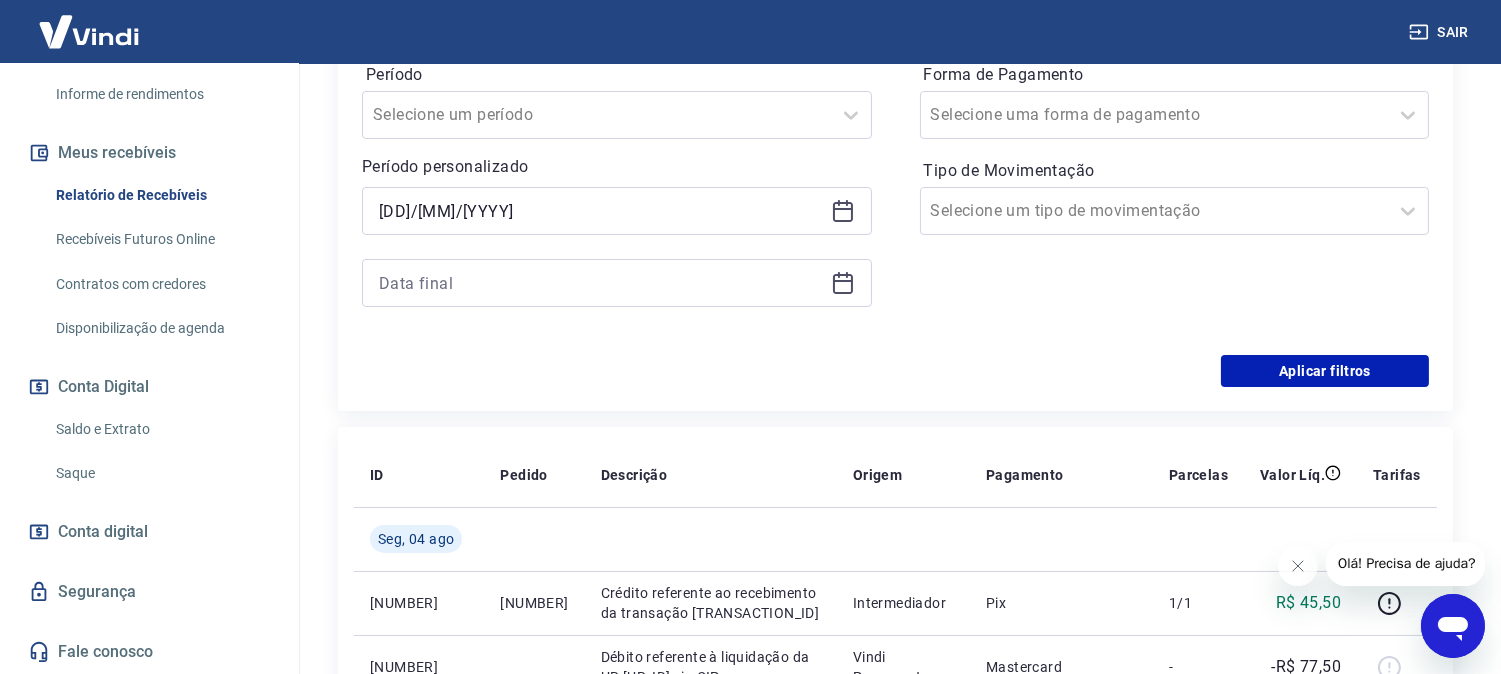 type on "[DD]/[MM]/[YYYY]" 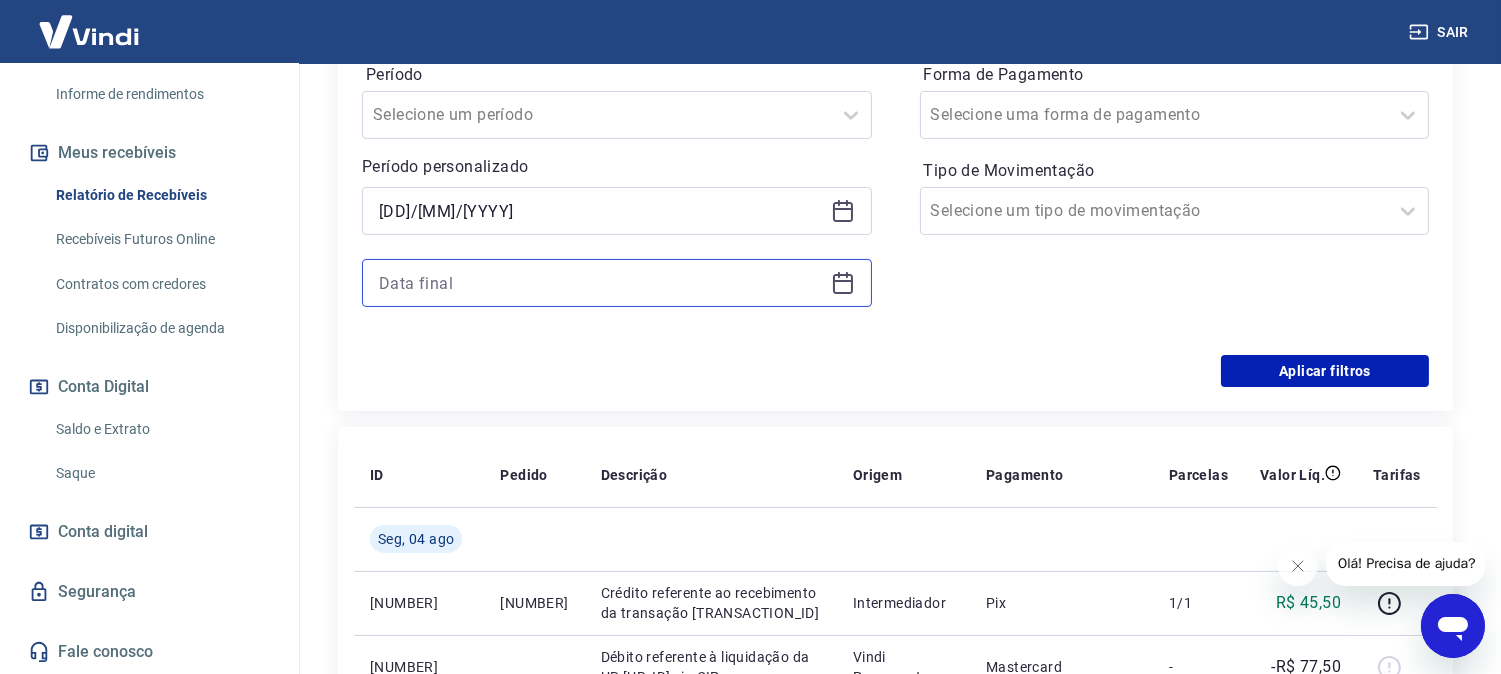 click at bounding box center (601, 283) 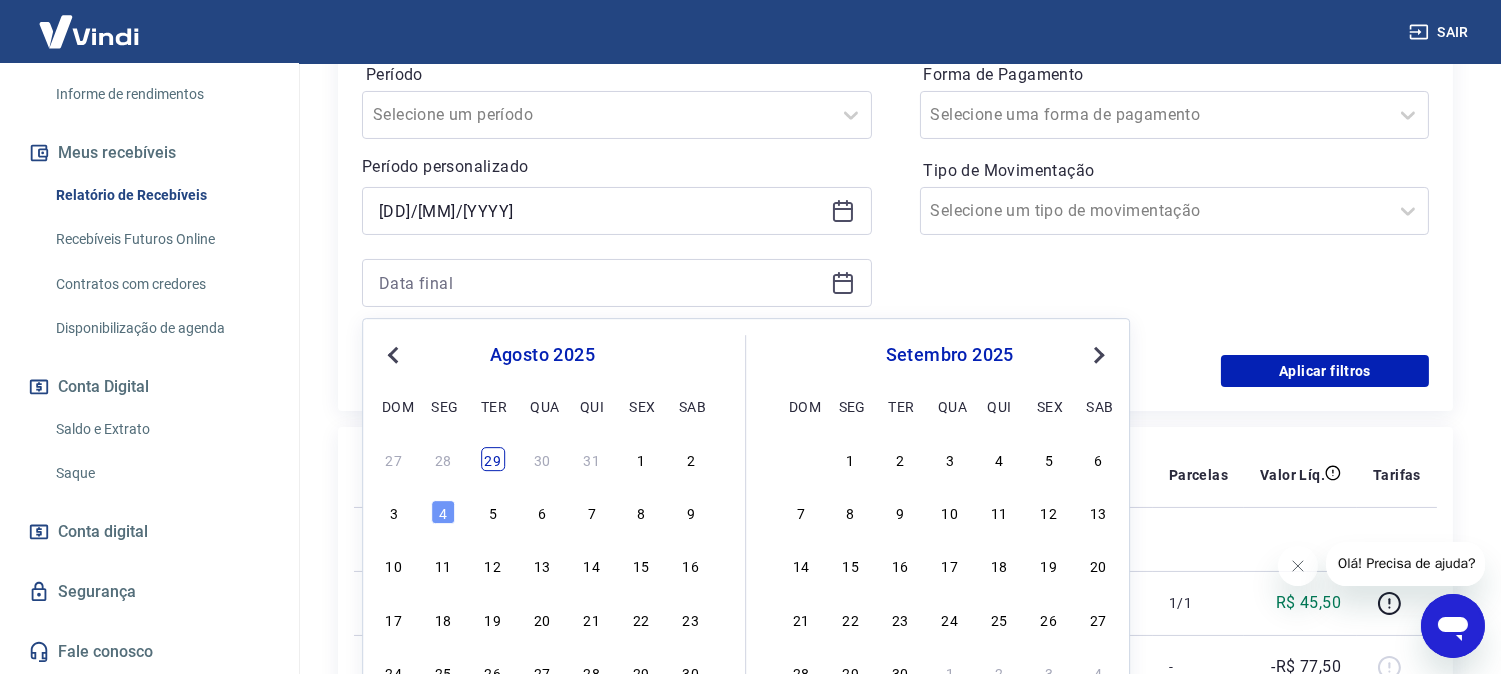 click on "29" at bounding box center (493, 459) 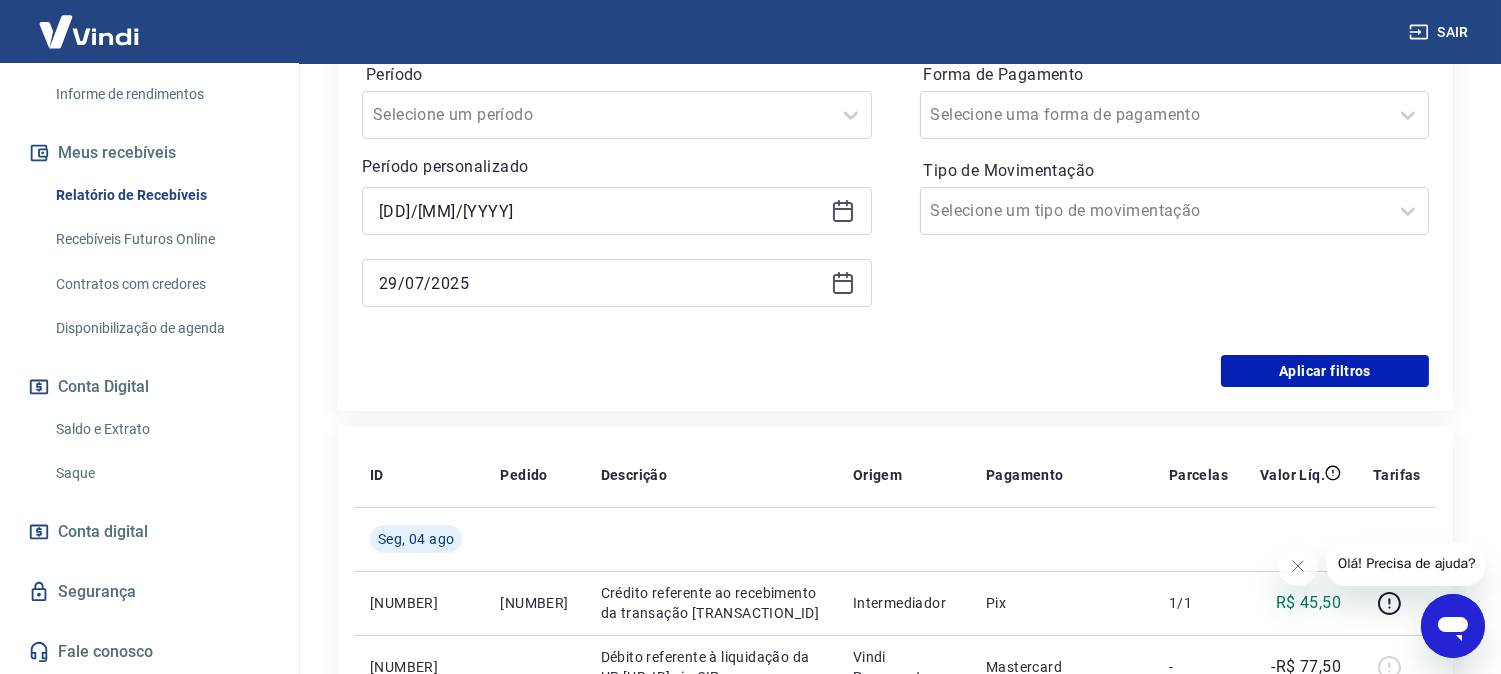 type on "29/07/2025" 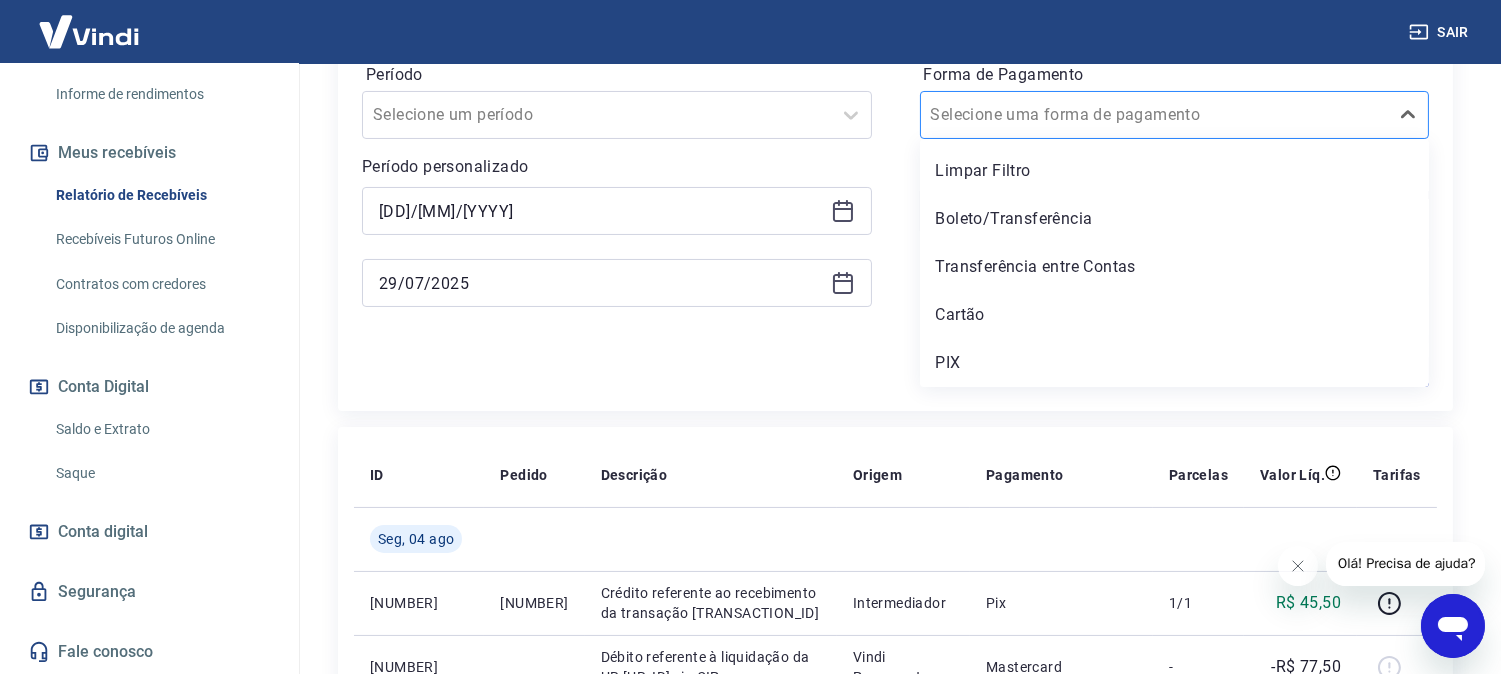 click on "Forma de Pagamento" at bounding box center (1032, 115) 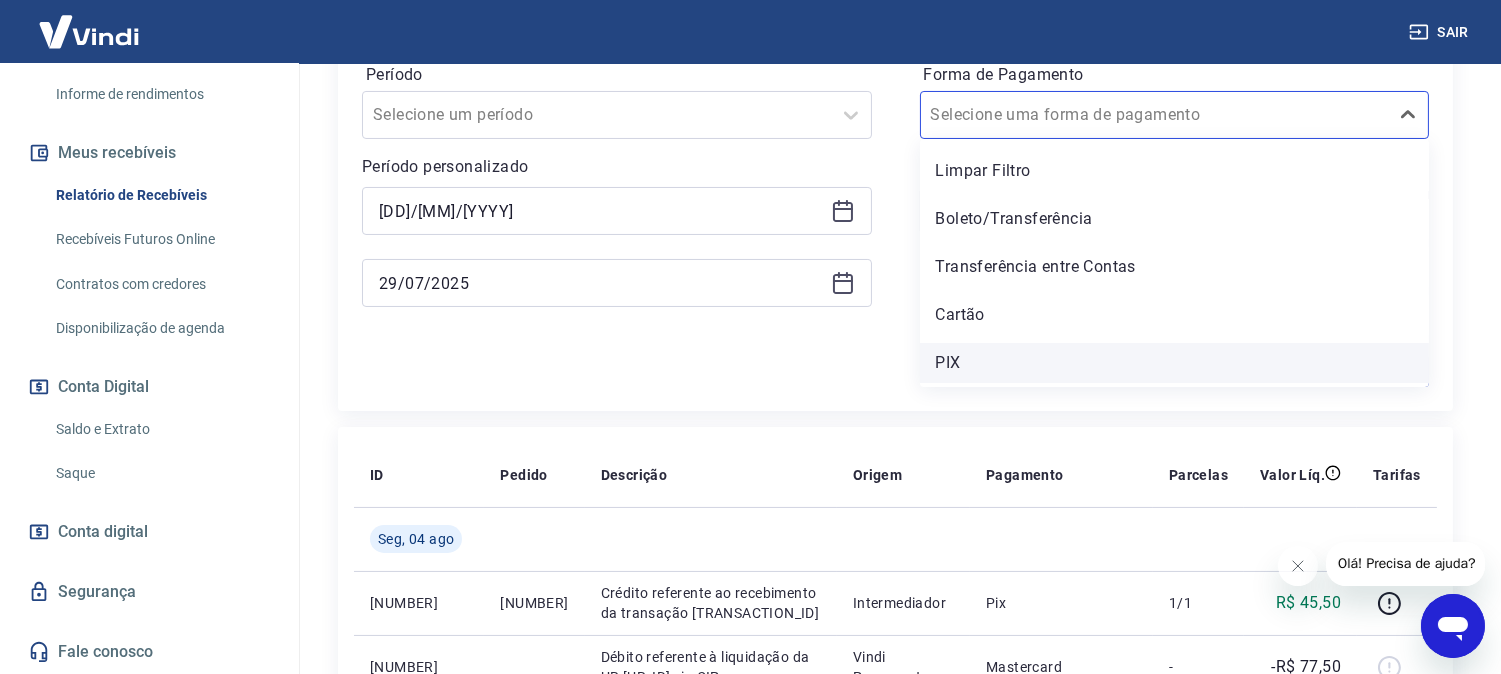 click on "PIX" at bounding box center [1175, 363] 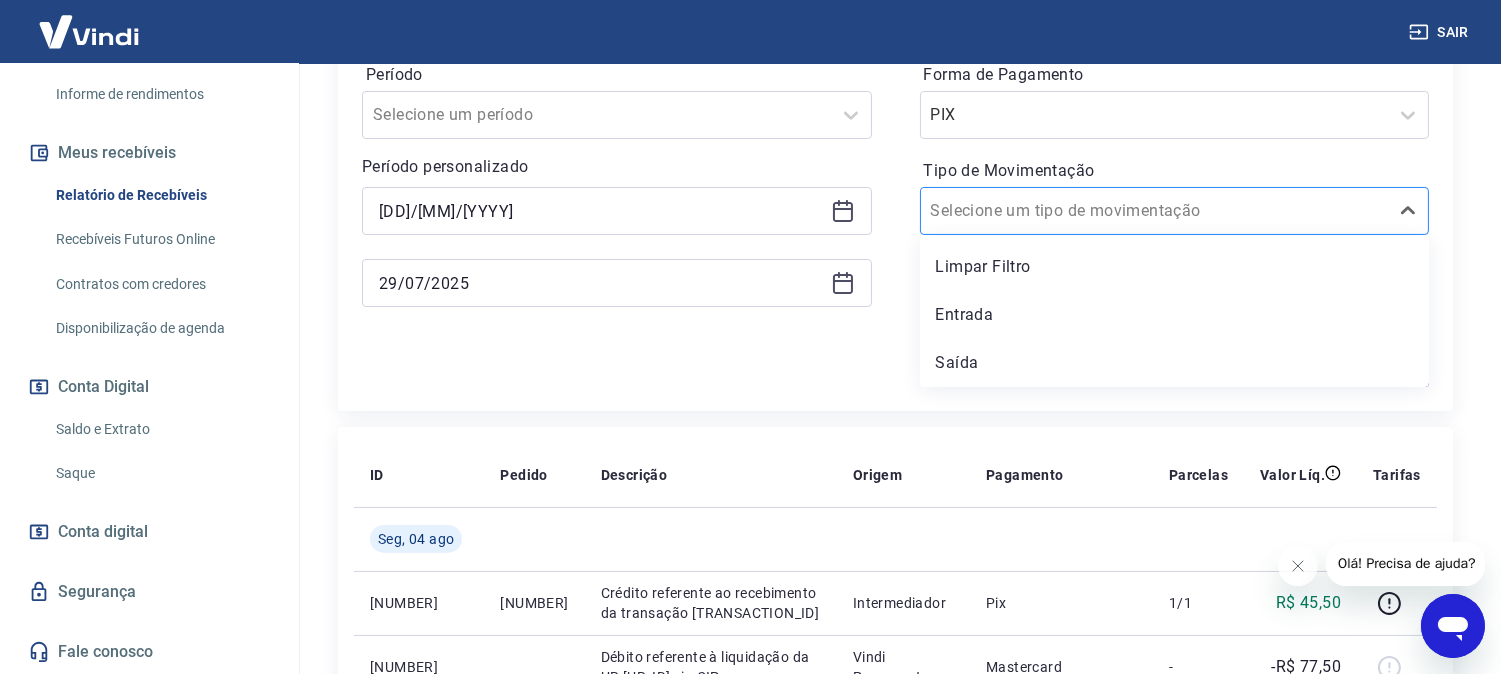 click on "Tipo de Movimentação" at bounding box center [1032, 211] 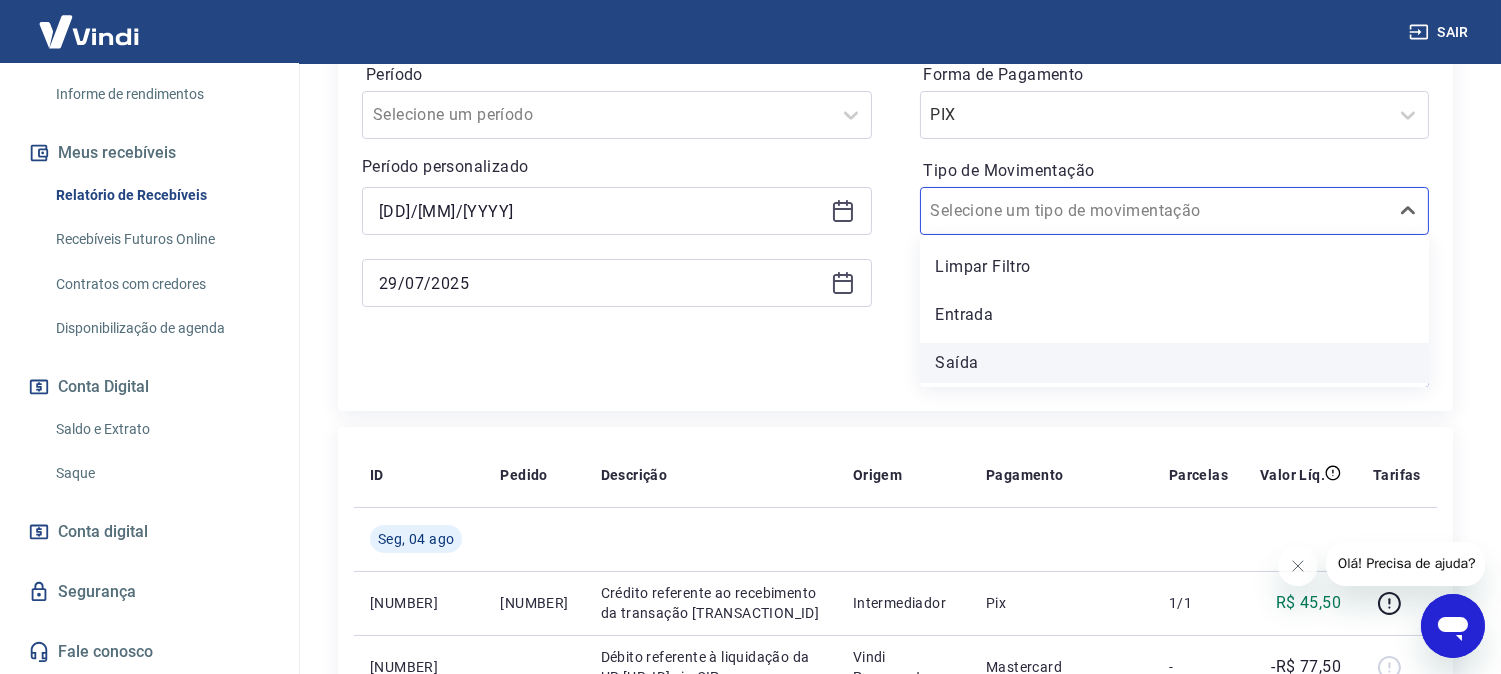 click on "Saída" at bounding box center (1175, 363) 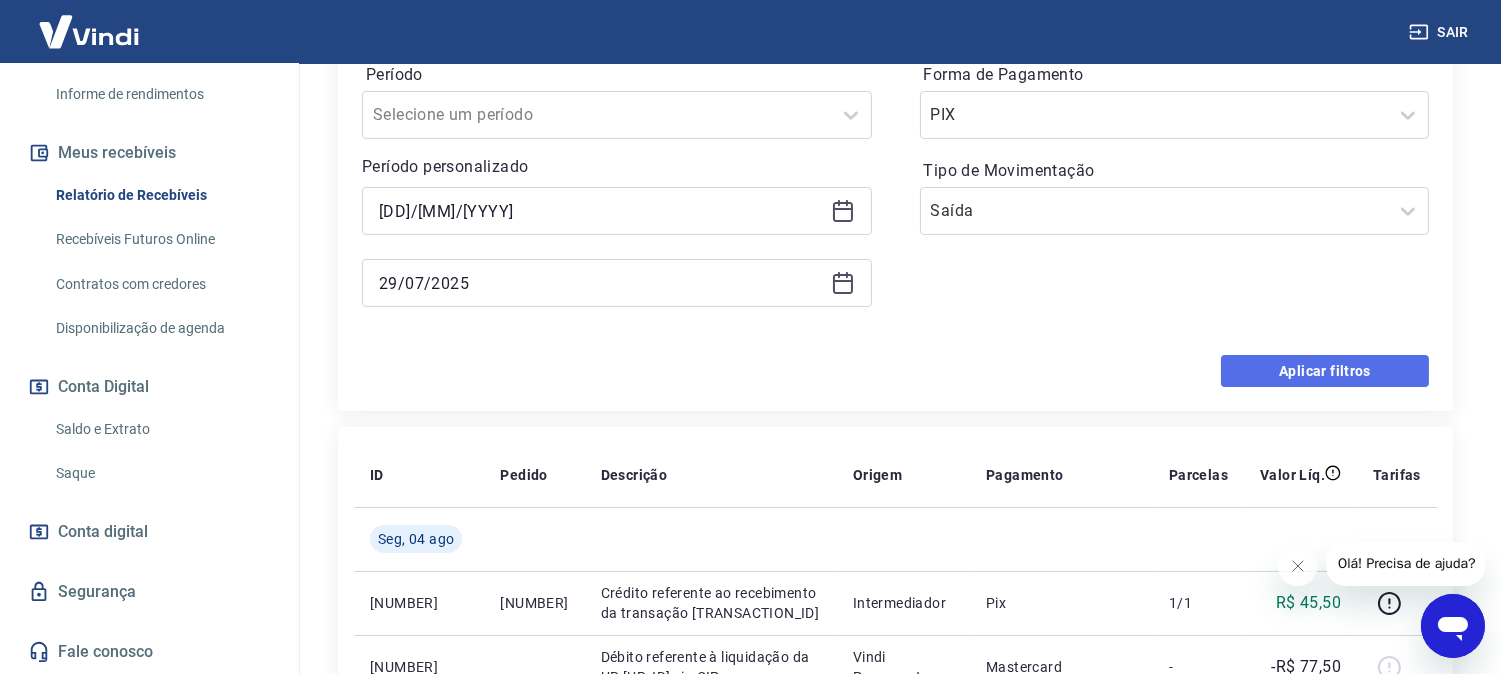 click on "Aplicar filtros" at bounding box center [1325, 371] 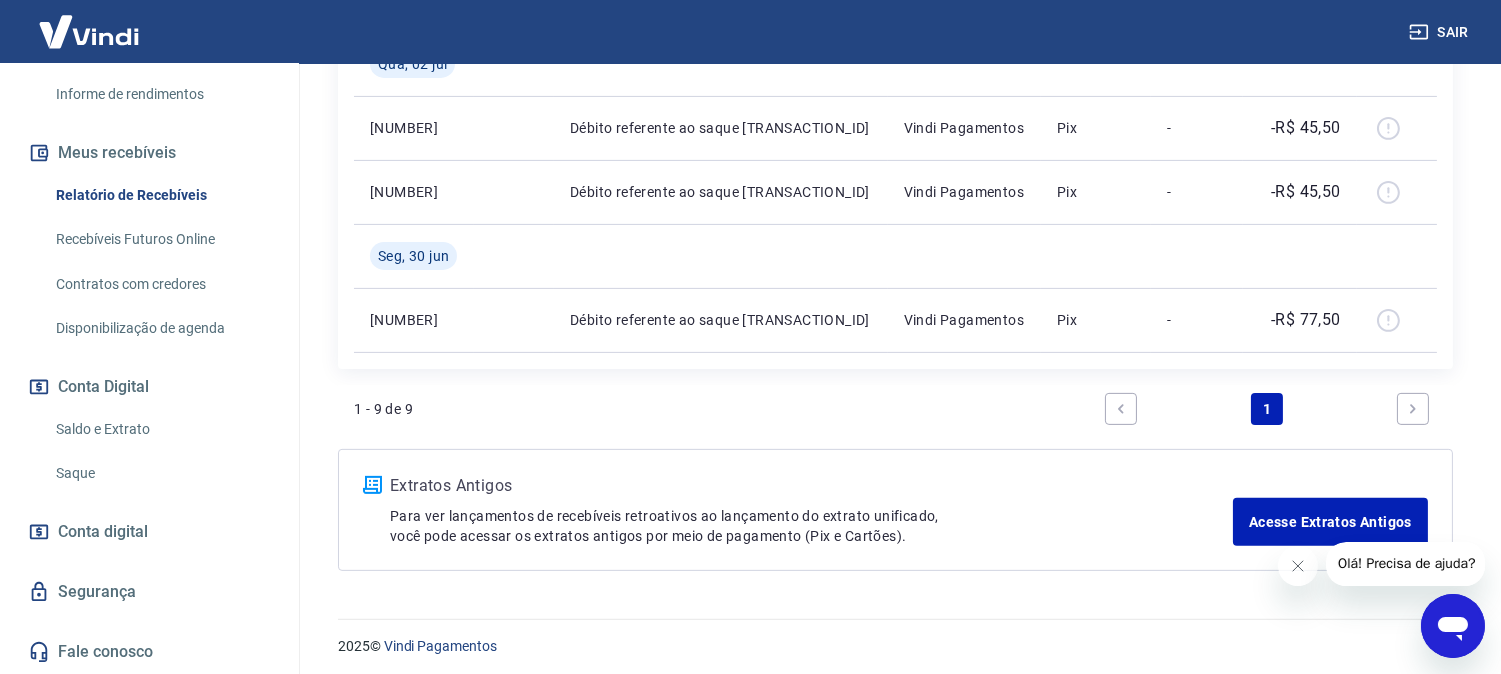 scroll, scrollTop: 1250, scrollLeft: 0, axis: vertical 